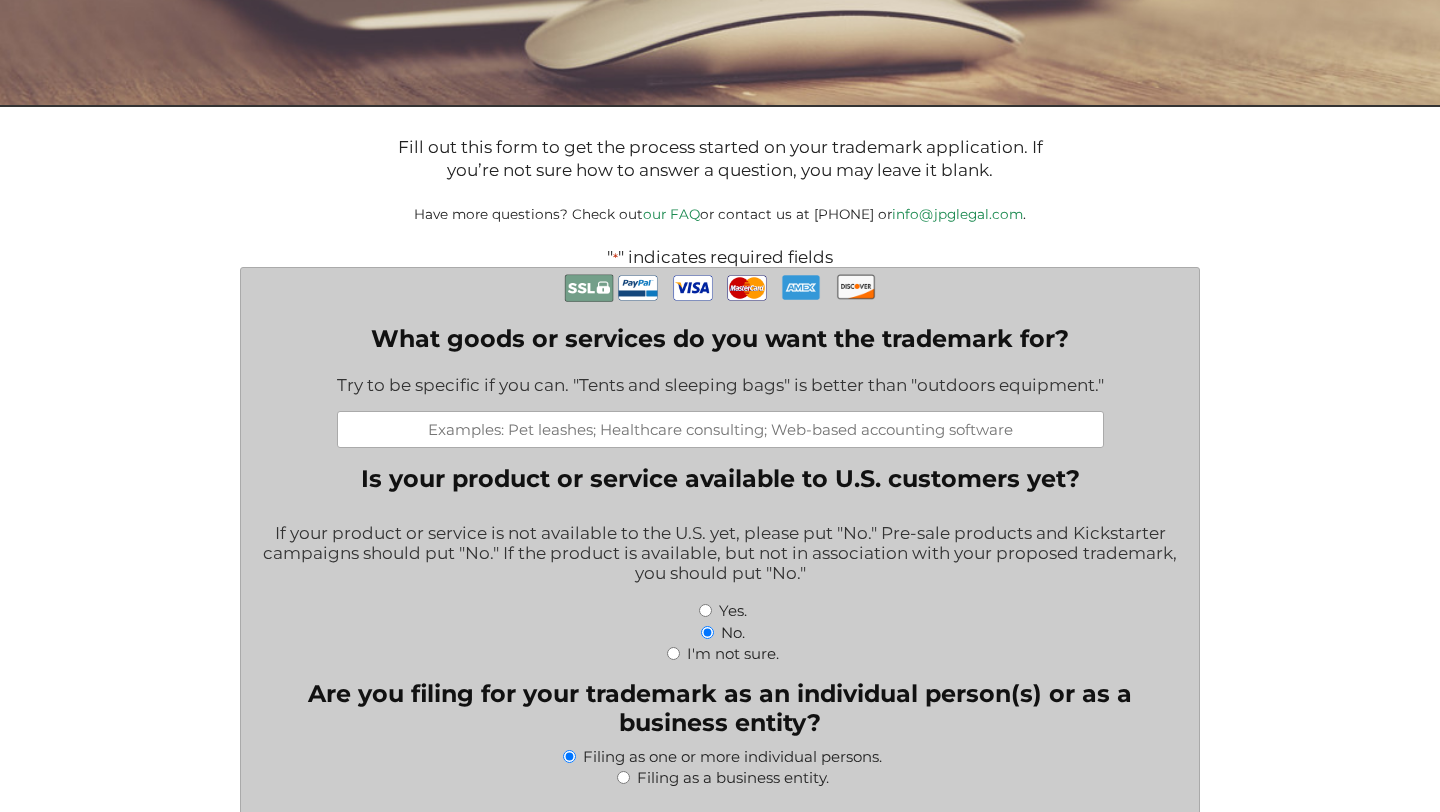 scroll, scrollTop: 292, scrollLeft: 0, axis: vertical 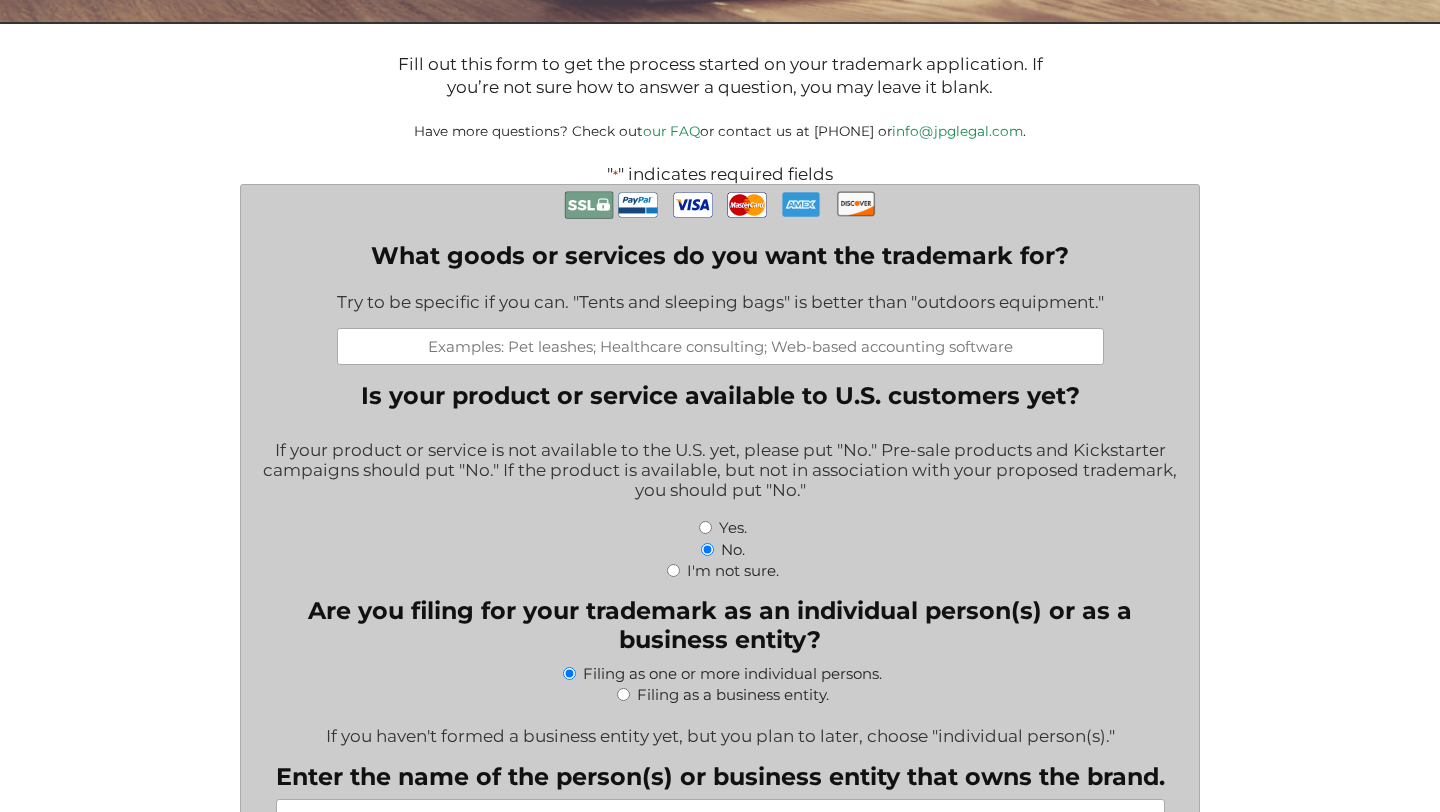 click on "What goods or services do you want the trademark for?" at bounding box center [720, 346] 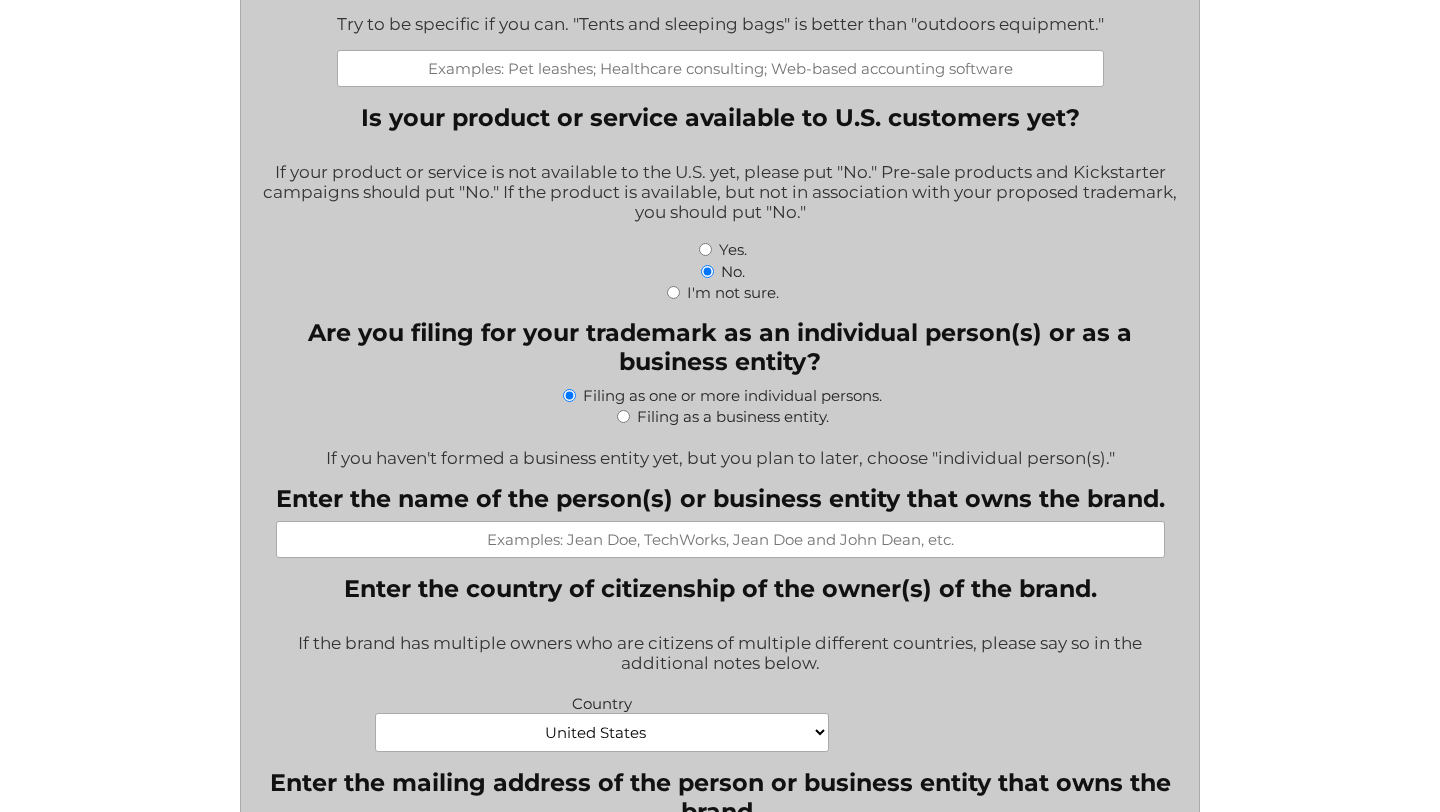 scroll, scrollTop: 729, scrollLeft: 0, axis: vertical 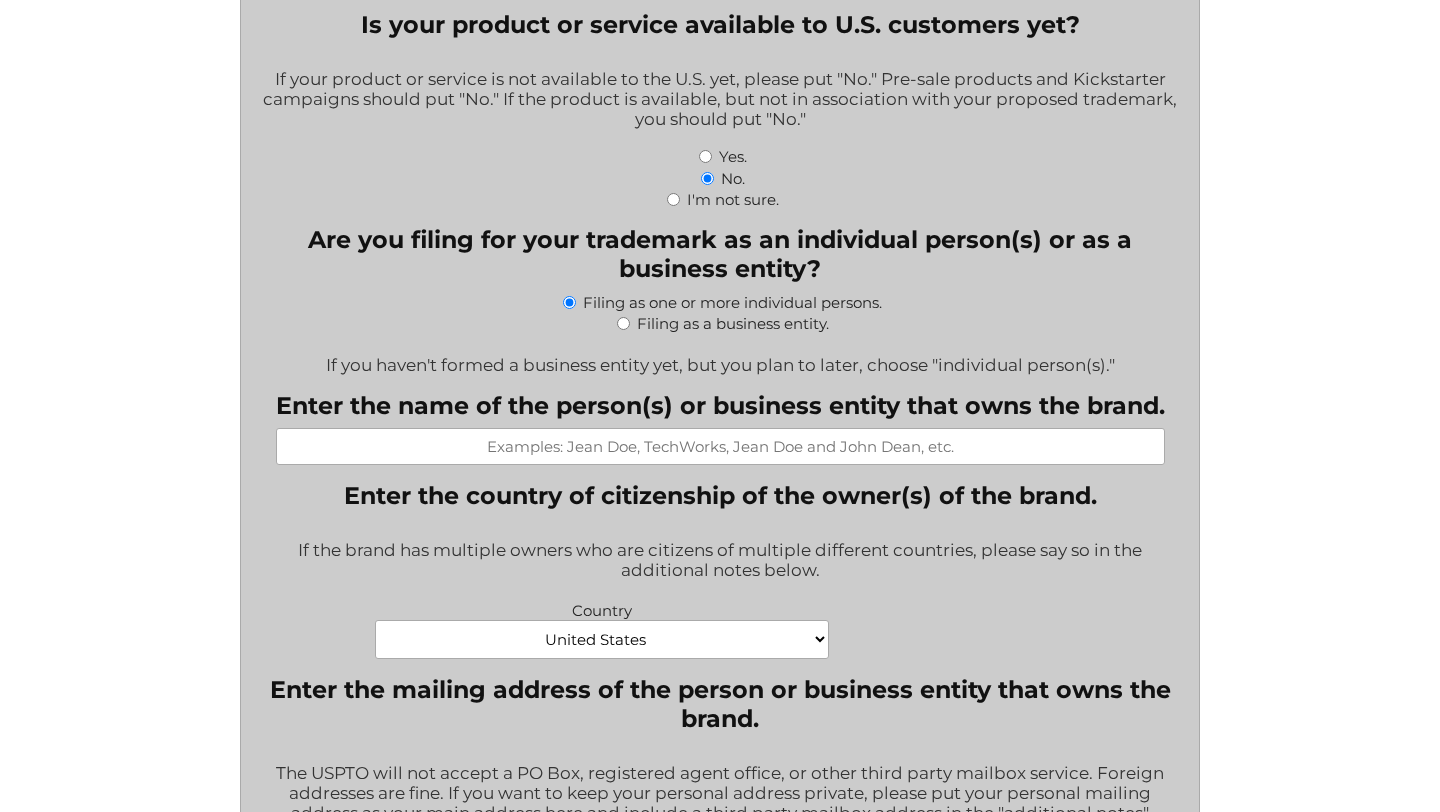 click on "Enter the name of the person(s) or business entity that owns the brand." at bounding box center (720, 446) 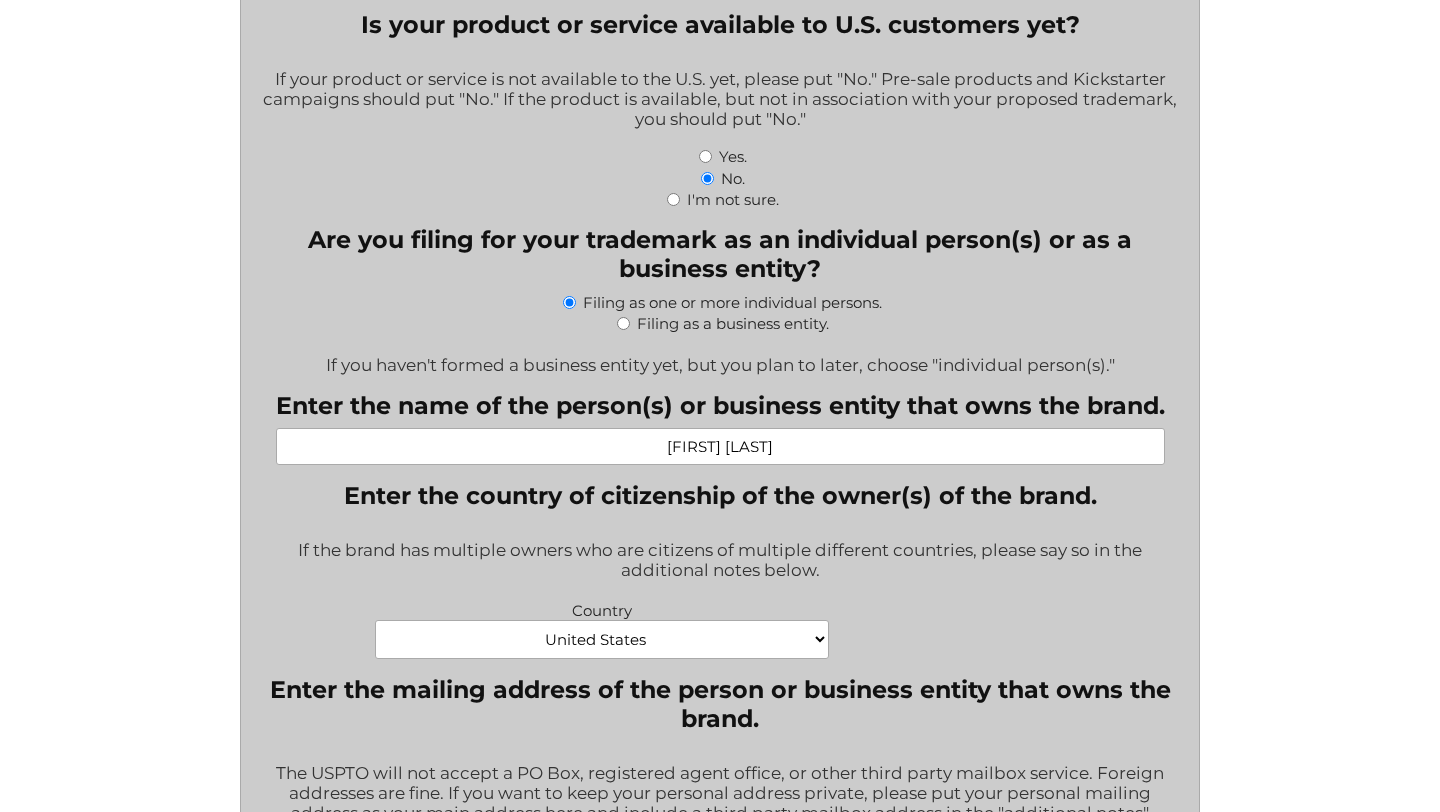 type on "[FIRST] [LAST]" 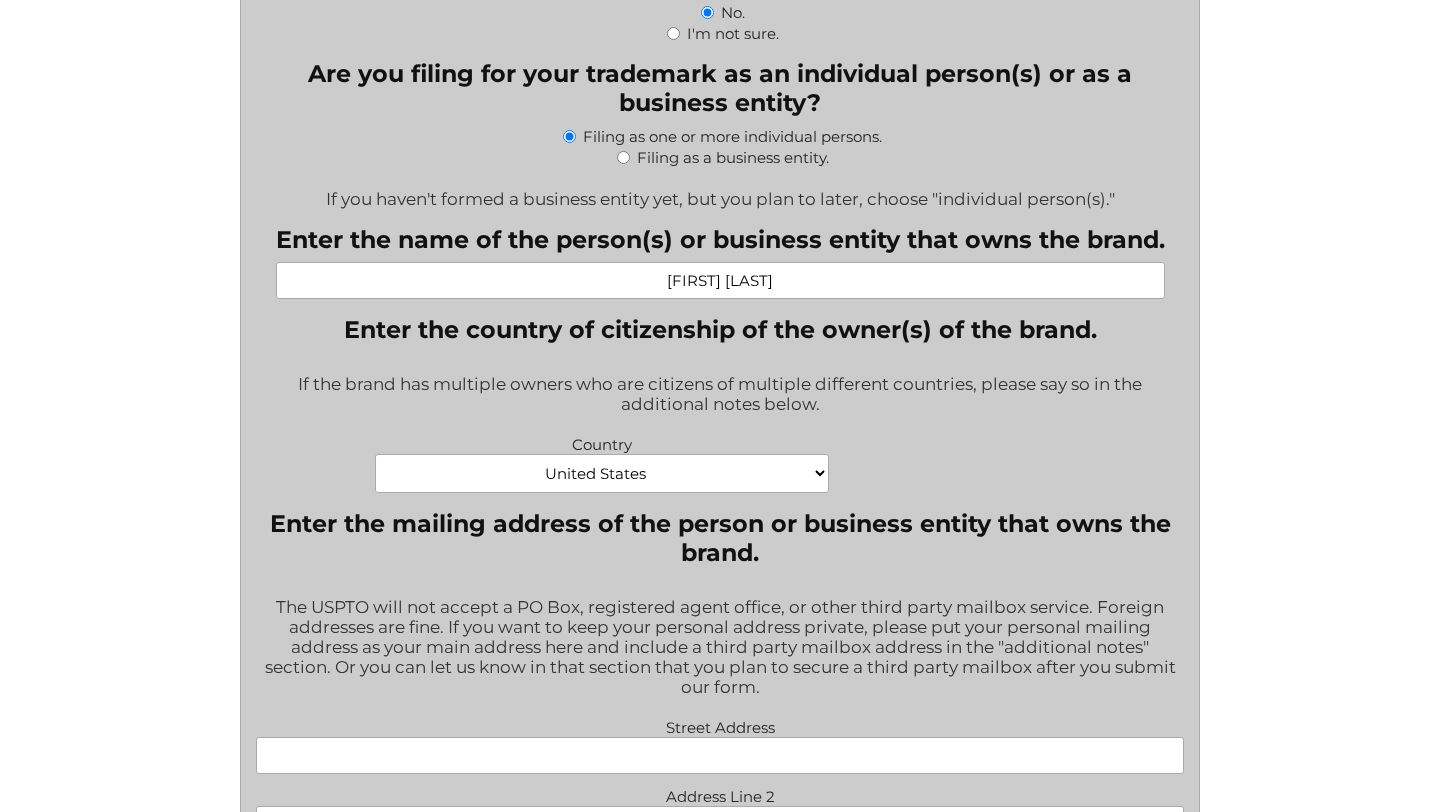 scroll, scrollTop: 936, scrollLeft: 0, axis: vertical 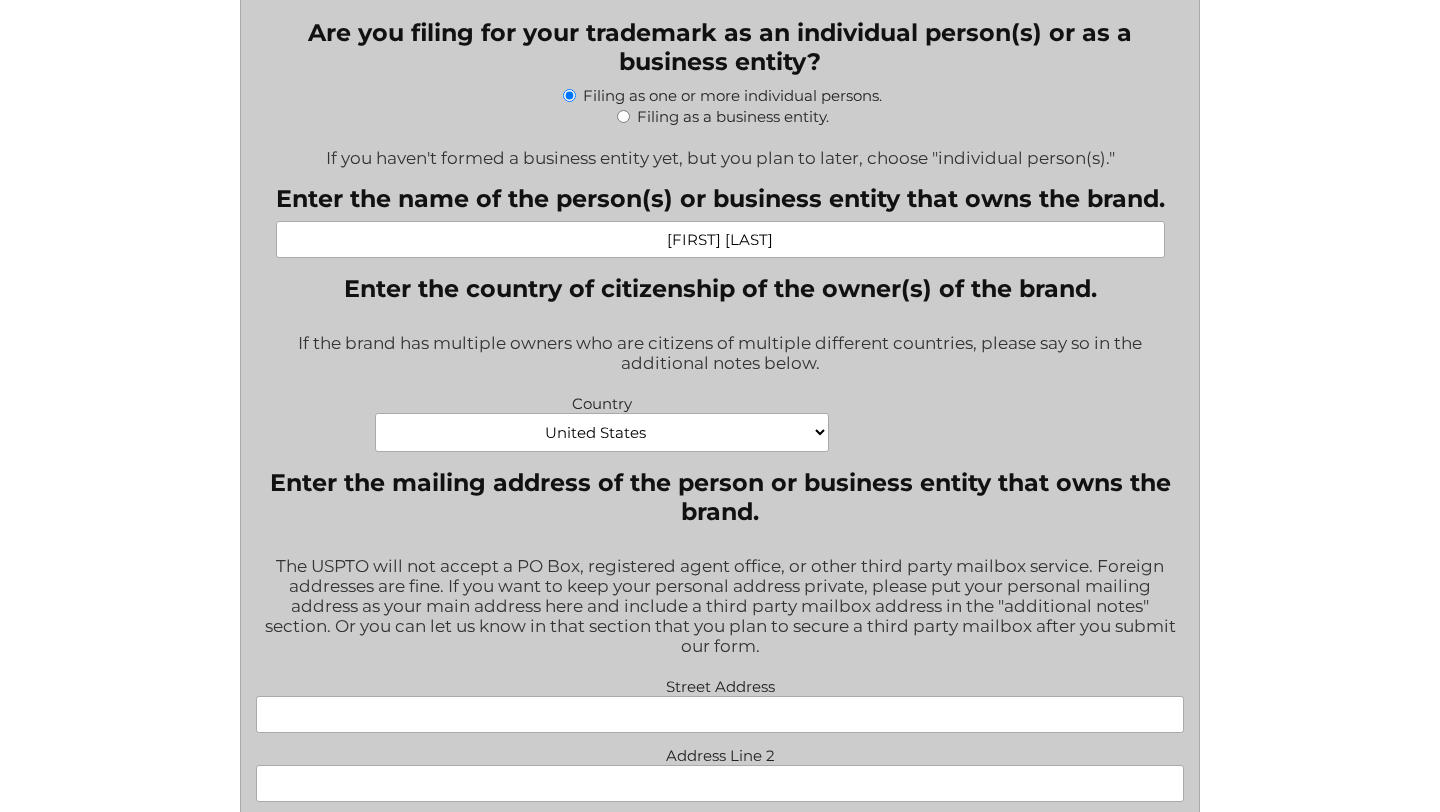 click on "Afghanistan Albania Algeria American Samoa Andorra Angola Anguilla Antarctica Antigua and Barbuda Argentina Armenia Aruba Australia Austria Azerbaijan Bahamas Bahrain Bangladesh Barbados Belarus Belgium Belize Benin Bermuda Bhutan Bolivia Bonaire, Sint Eustatius and Saba Bosnia and Herzegovina Botswana Bouvet Island Brazil British Indian Ocean Territory Brunei Darussalam Bulgaria Burkina Faso Burundi Cabo Verde Cambodia Cameroon Canada Cayman Islands Central African Republic Chad Chile China Christmas Island Cocos Islands Colombia Comoros Congo Congo, Democratic Republic of the Cook Islands Costa Rica Croatia Cuba Curaçao Cyprus Czechia Côte d'Ivoire Denmark Djibouti Dominica Dominican Republic Ecuador Egypt El Salvador Equatorial Guinea Eritrea Estonia Eswatini Ethiopia Falkland Islands Faroe Islands Fiji Finland France French Guiana French Polynesia French Southern Territories Gabon Gambia Georgia Germany Ghana Gibraltar Greece Greenland Grenada Guadeloupe Guam Guatemala Guernsey Guinea Guinea-Bissau Iran" at bounding box center [602, 432] 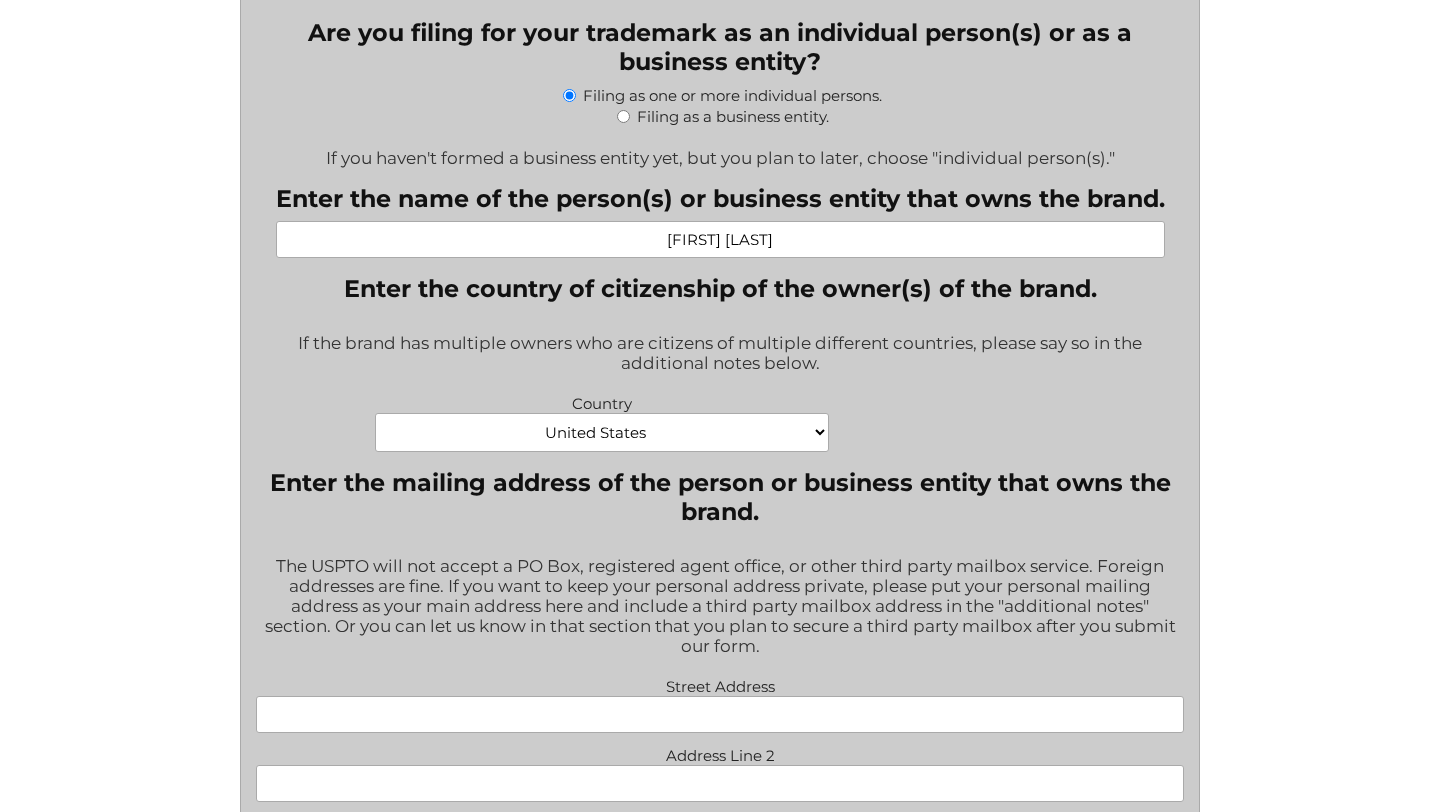 select on "United Kingdom" 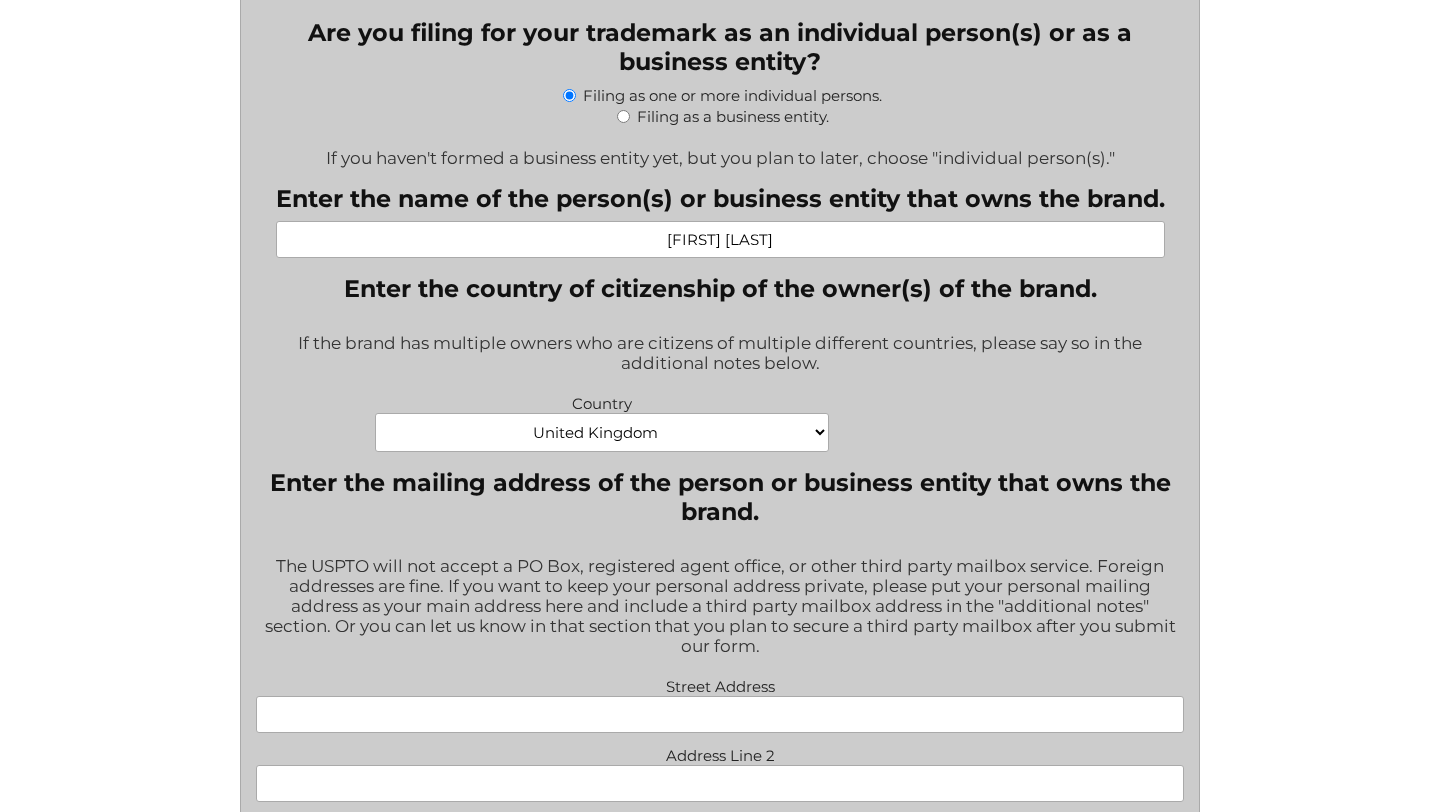 click on "The USPTO will not accept a PO Box, registered agent office, or other third party mailbox service. Foreign addresses are fine. If you want to keep your personal address private, please put your personal mailing address as your main address here and include a third party mailbox address in the "additional notes" section. Or you can let us know in that section that you plan to secure a third party mailbox after you submit our form." at bounding box center (719, 607) 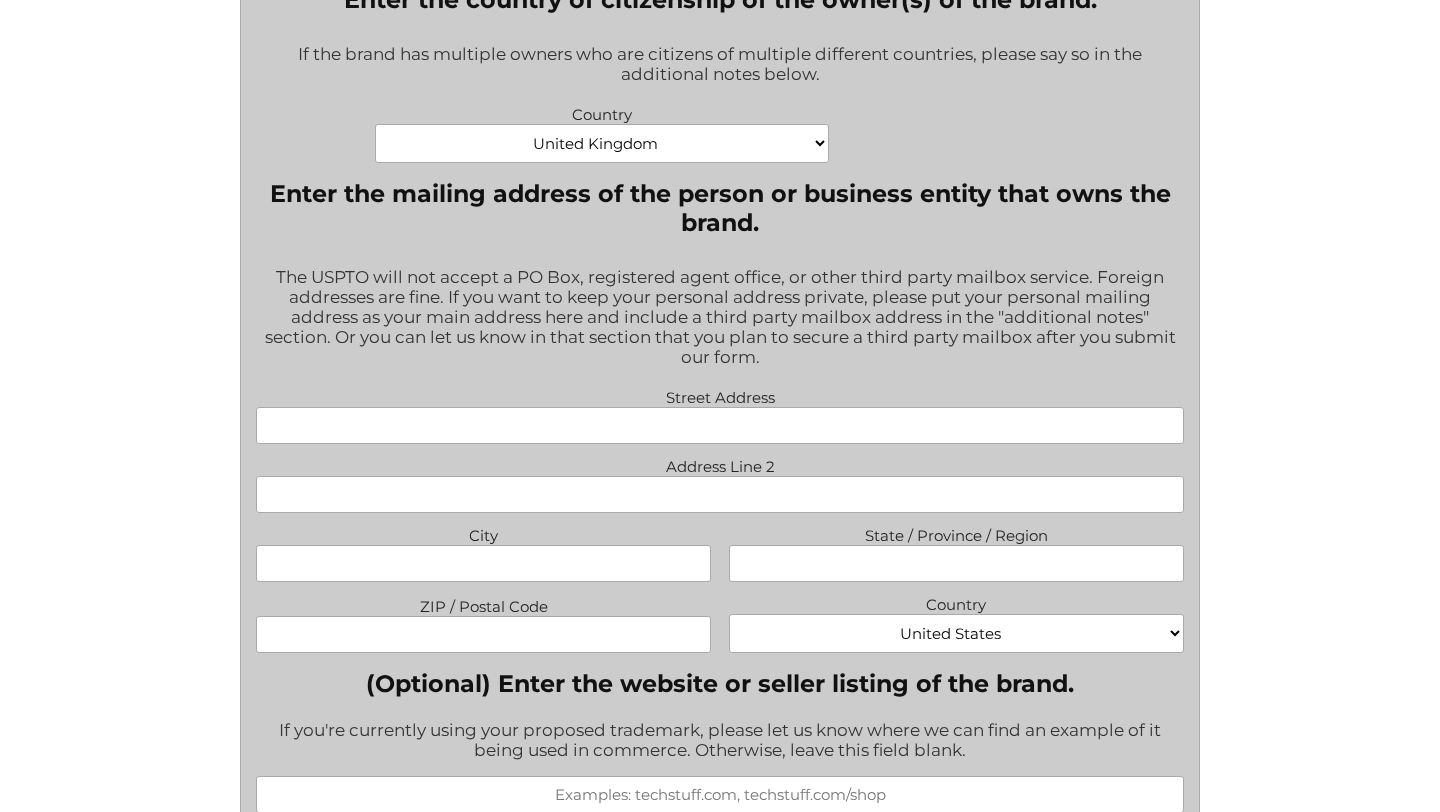 scroll, scrollTop: 1298, scrollLeft: 0, axis: vertical 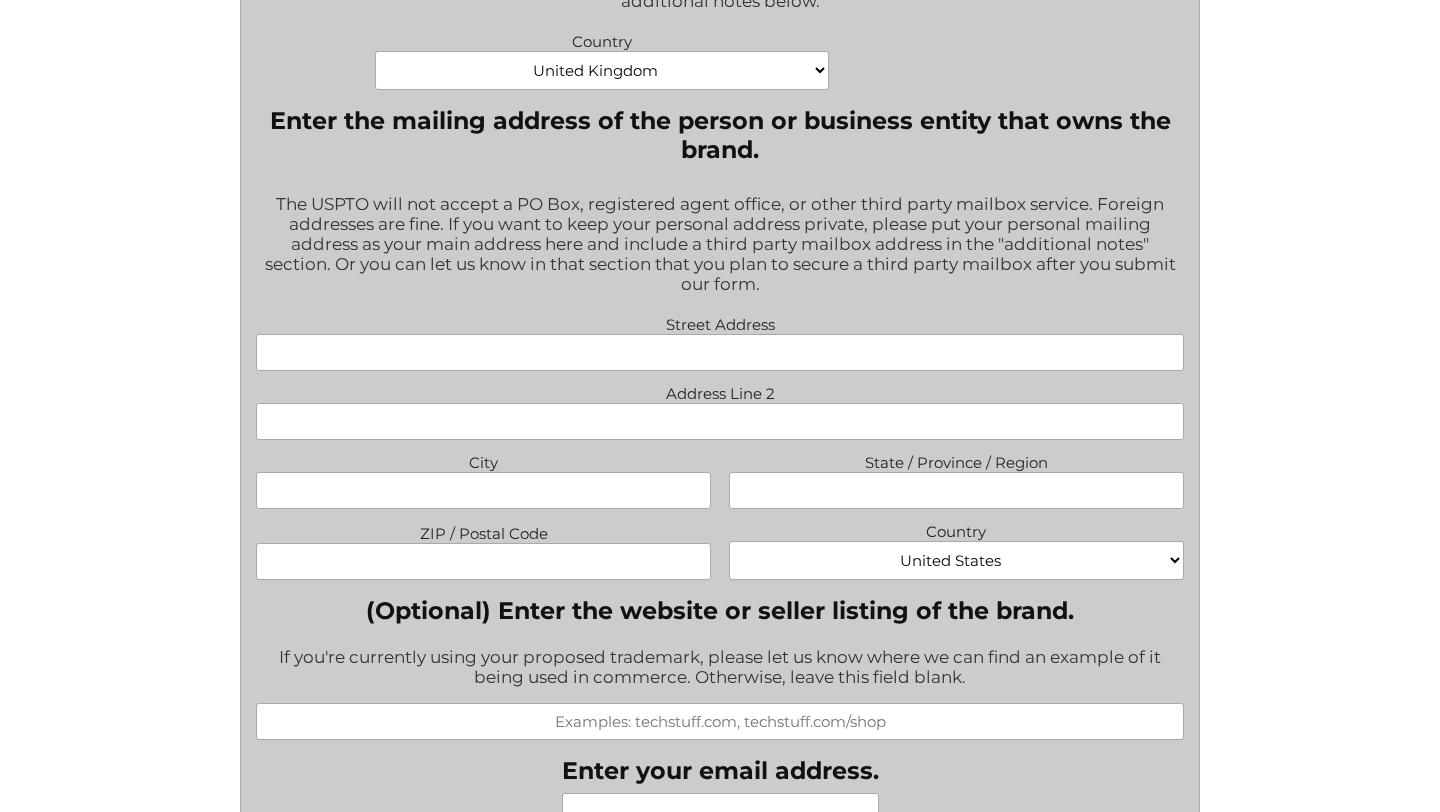 click on "Street Address" at bounding box center [719, 352] 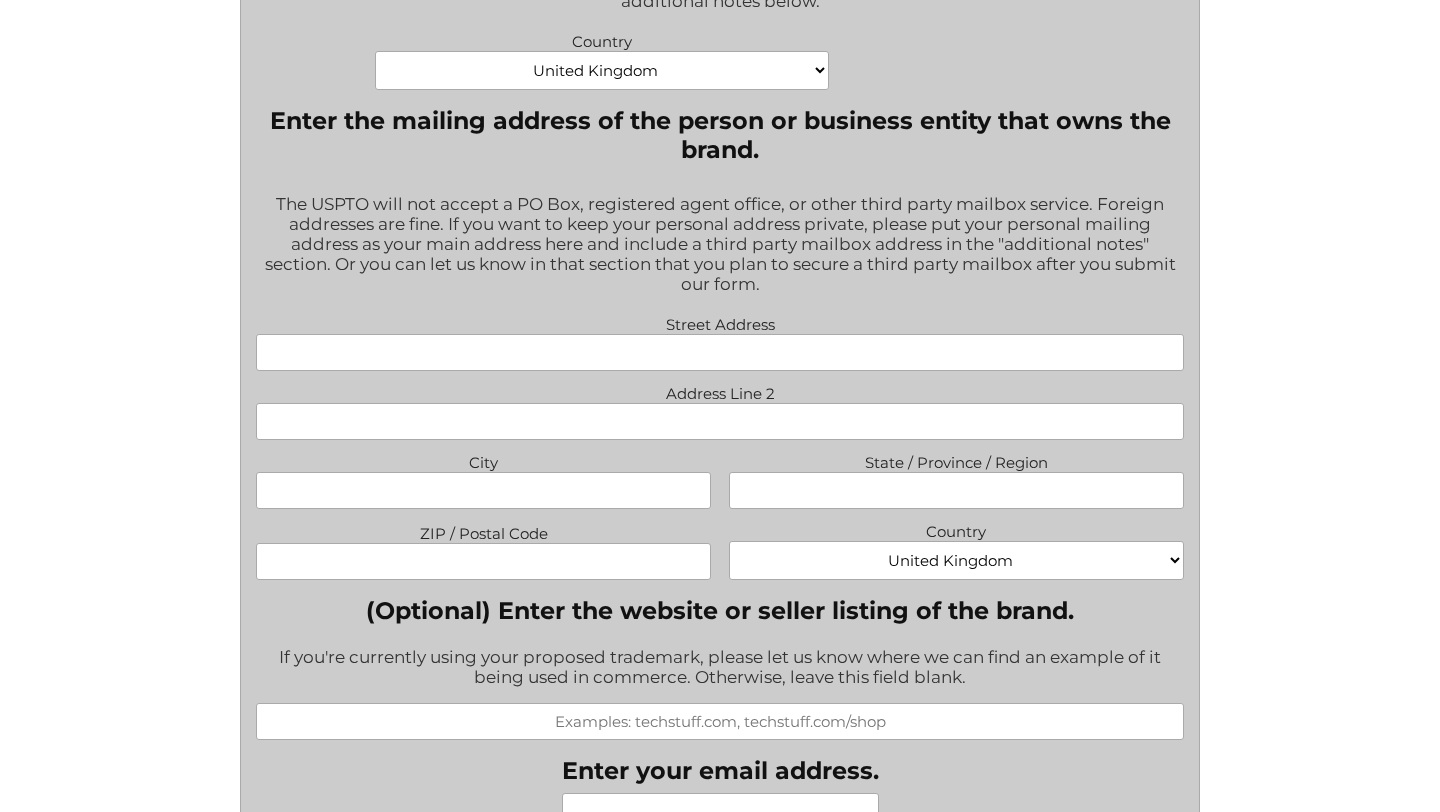 click on "Street Address" at bounding box center [719, 352] 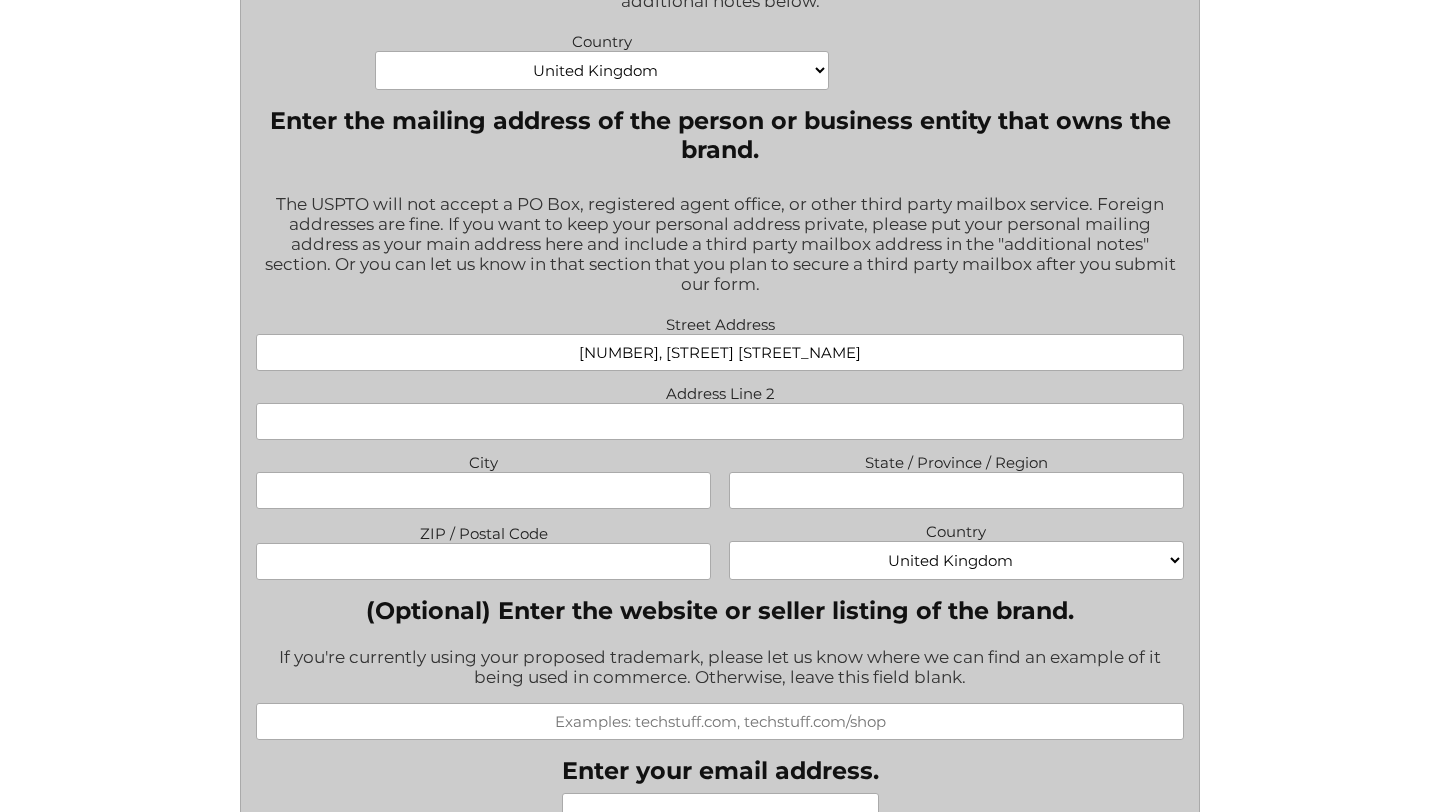 type on "[NUMBER], [STREET] [STREET_NAME]" 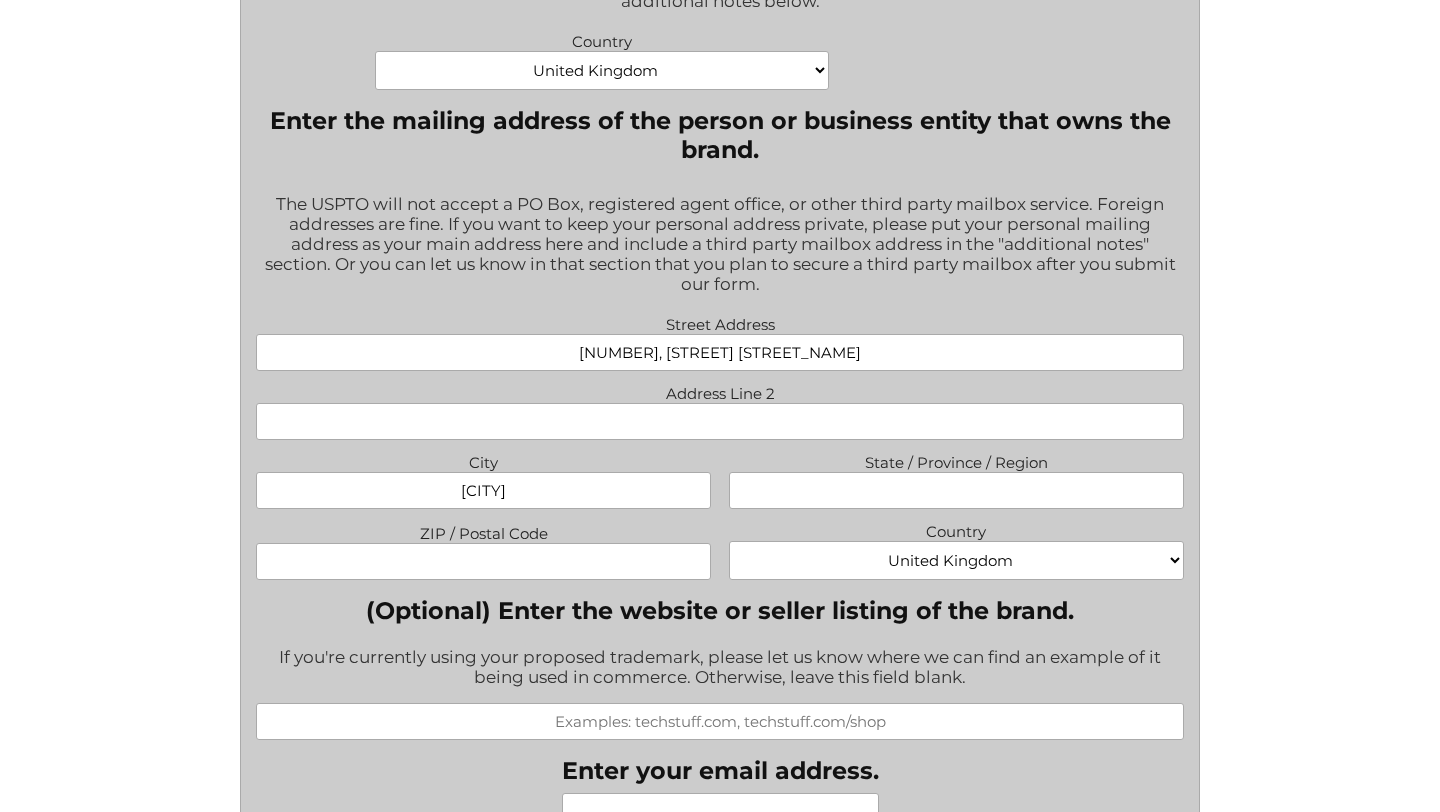 type on "[CITY]" 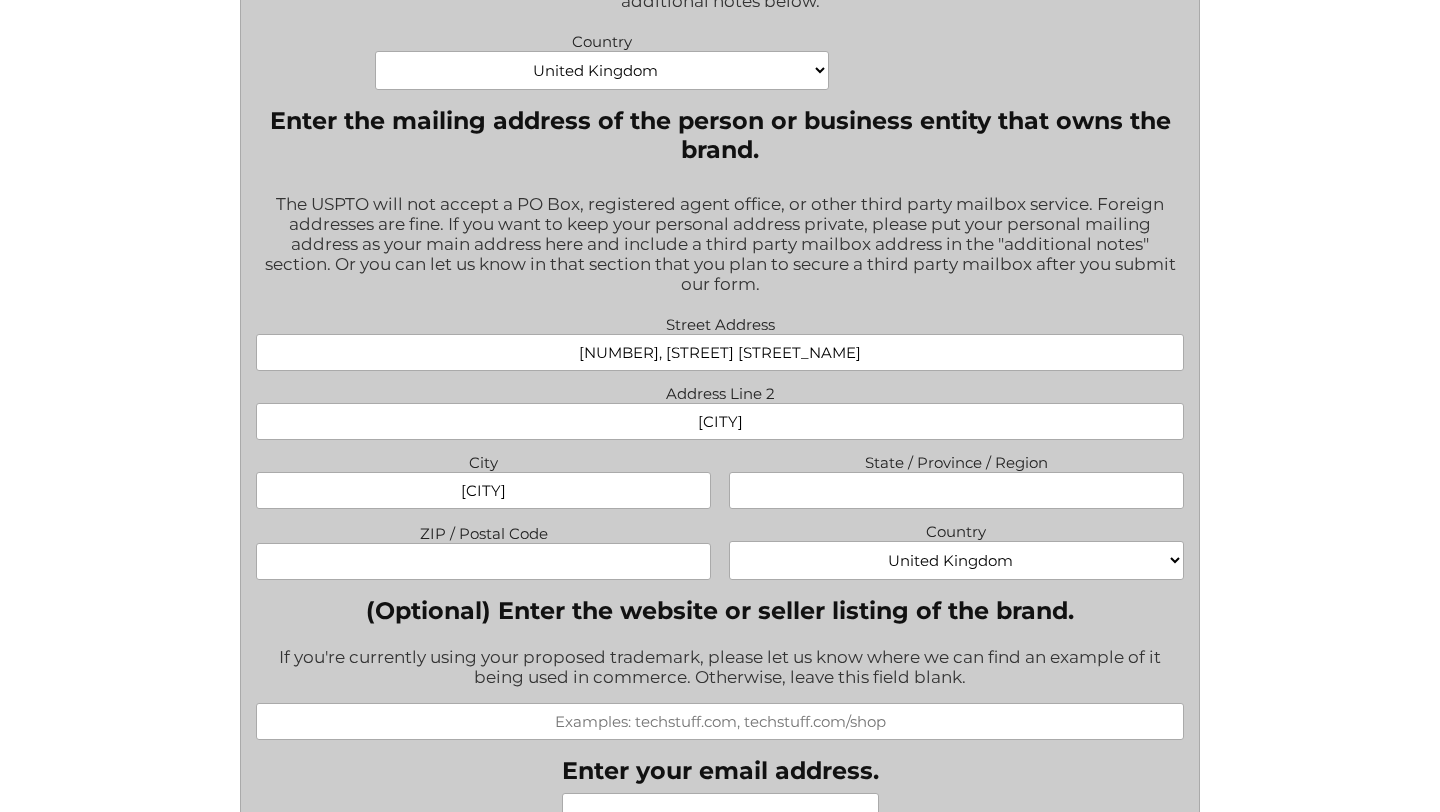 type on "[CITY]" 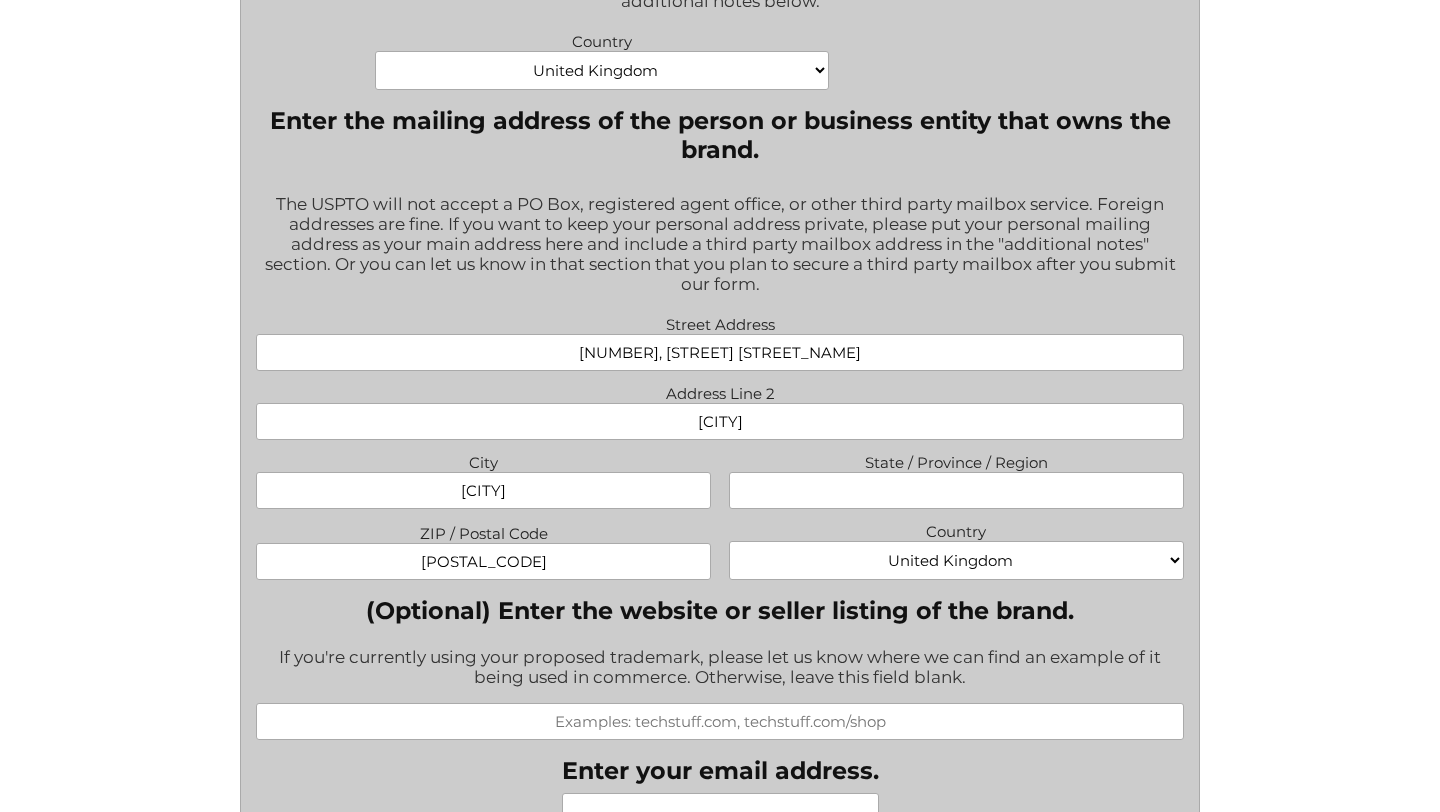 type on "[POSTAL_CODE]" 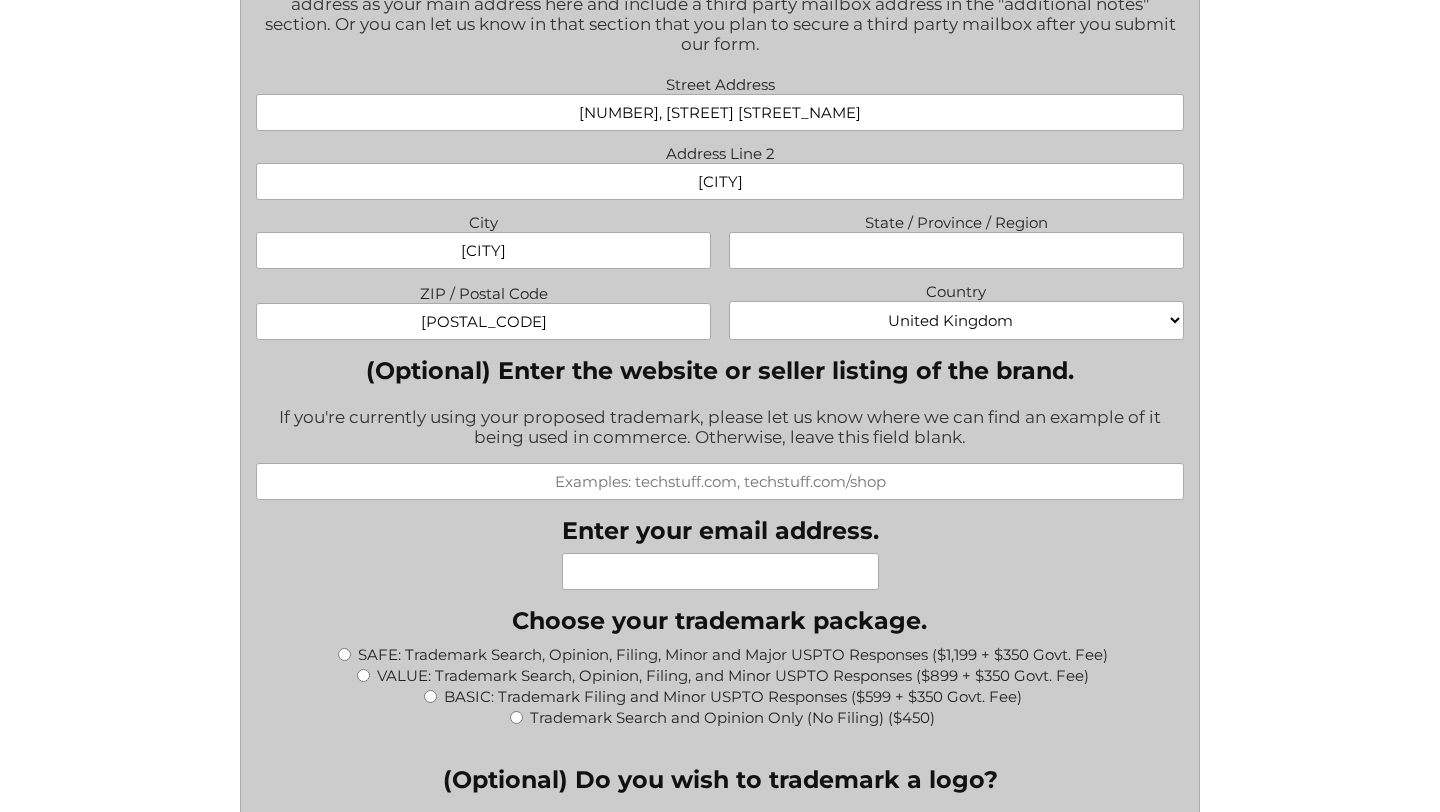 scroll, scrollTop: 1671, scrollLeft: 0, axis: vertical 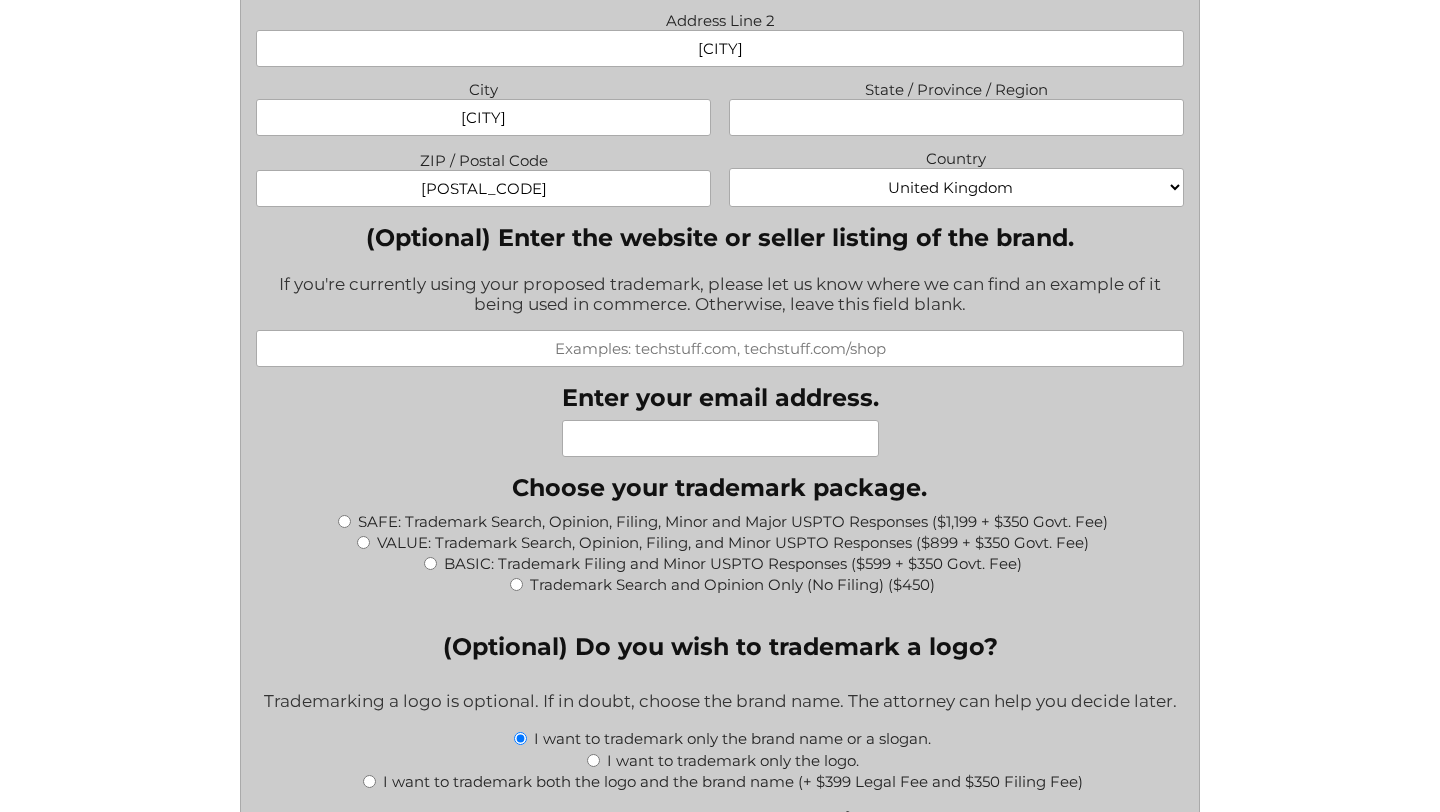 click on "Enter your email address." at bounding box center [720, 438] 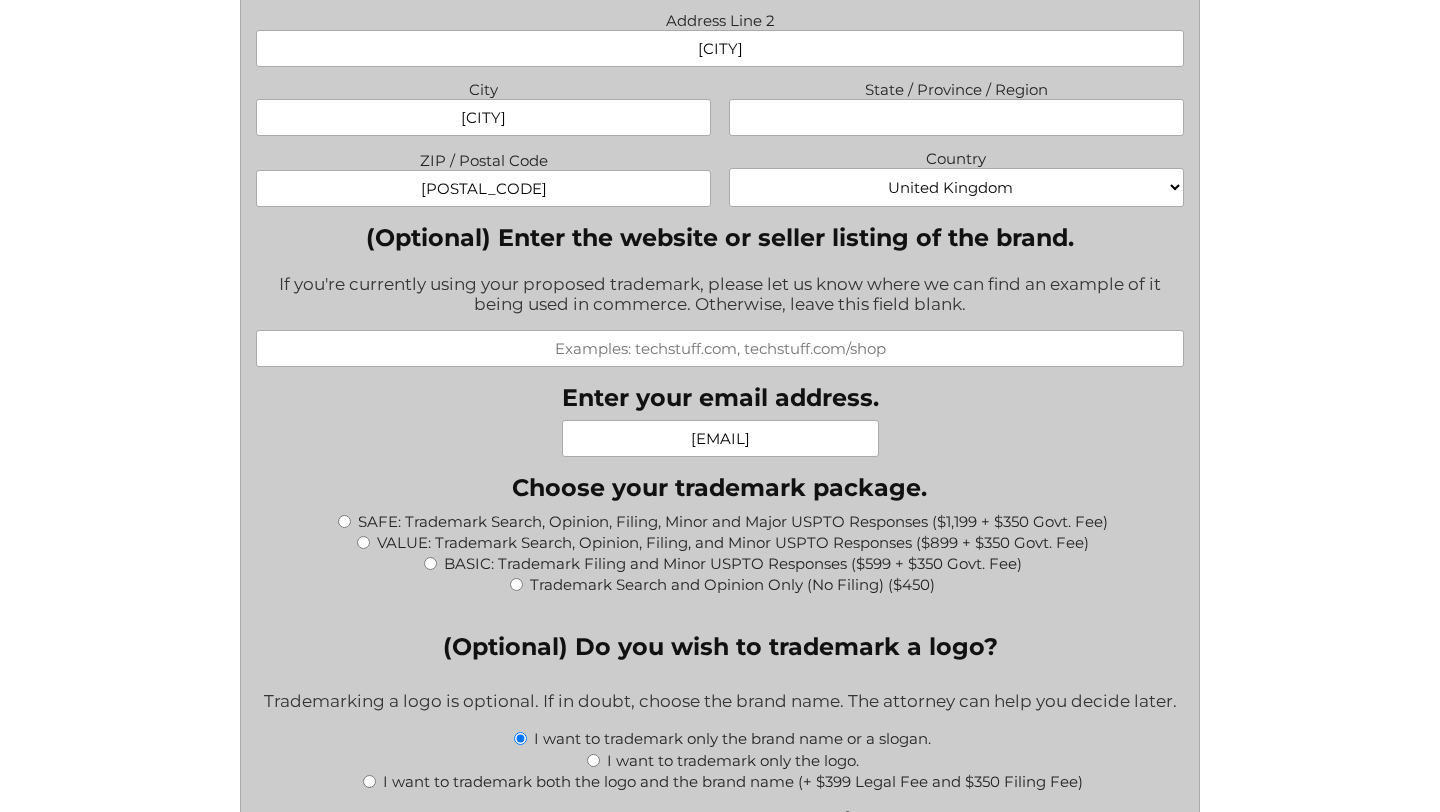 type on "[EMAIL]" 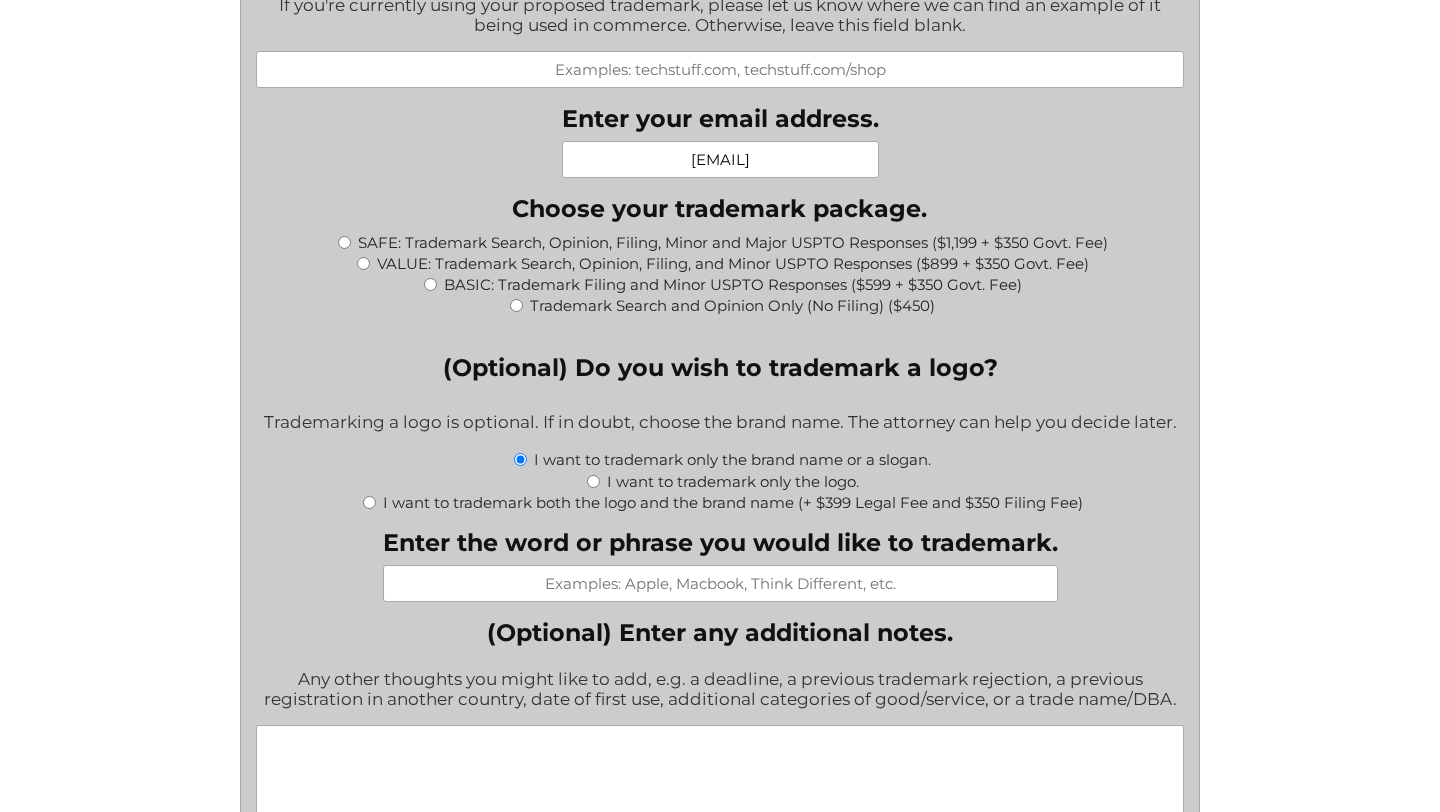 scroll, scrollTop: 1934, scrollLeft: 0, axis: vertical 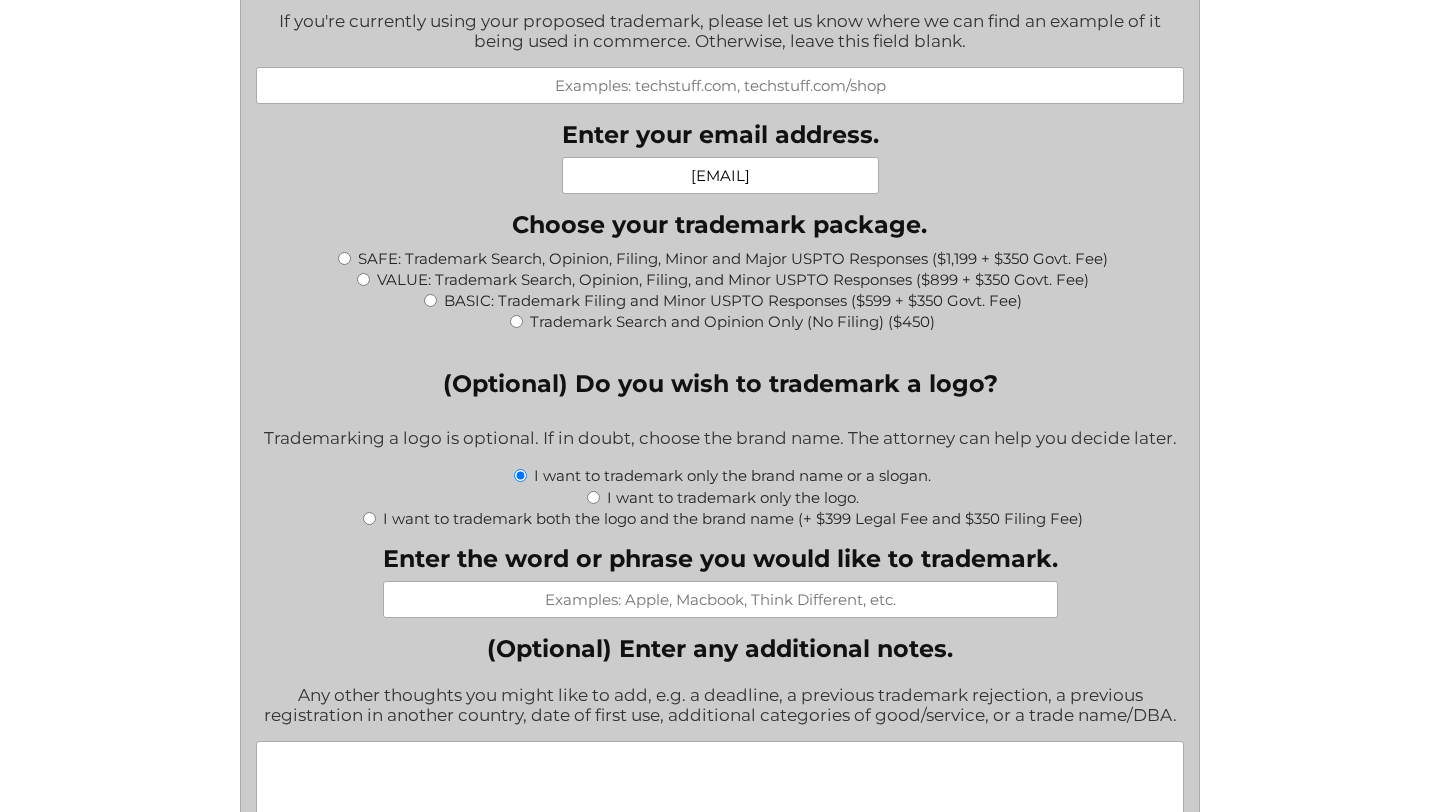 click on "Enter the word or phrase you would like to trademark." at bounding box center [720, 599] 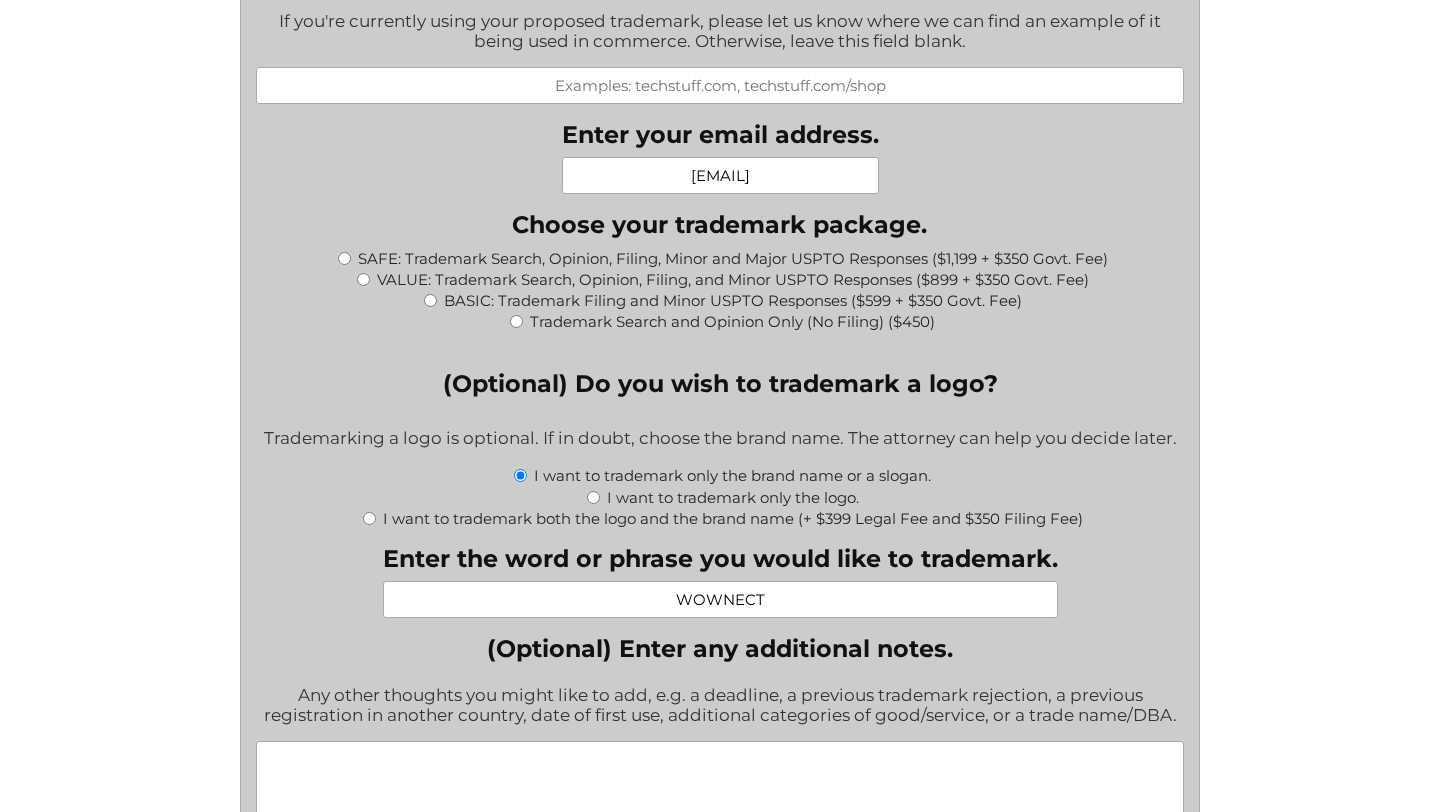 type on "WOWNECT" 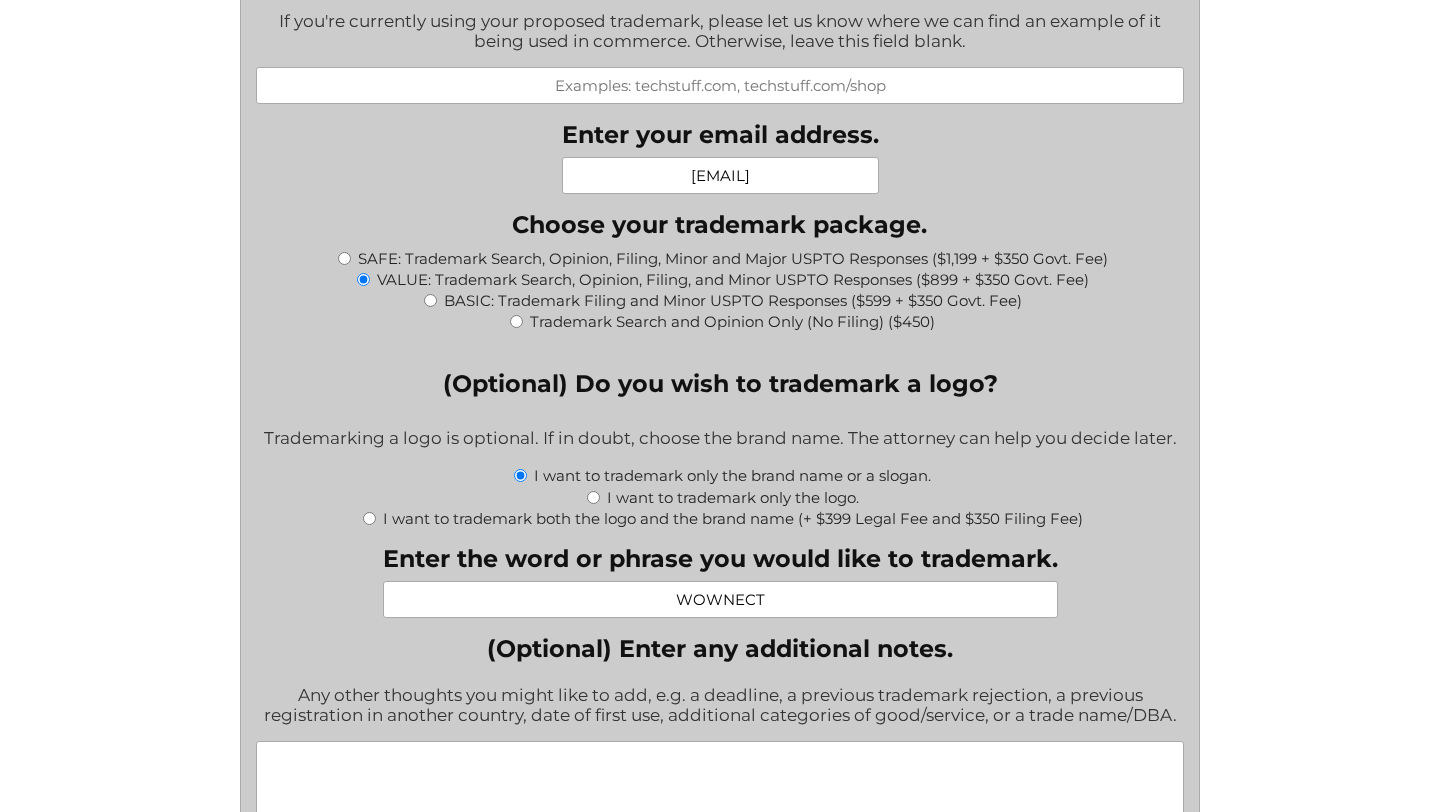 type on "$1,249.00" 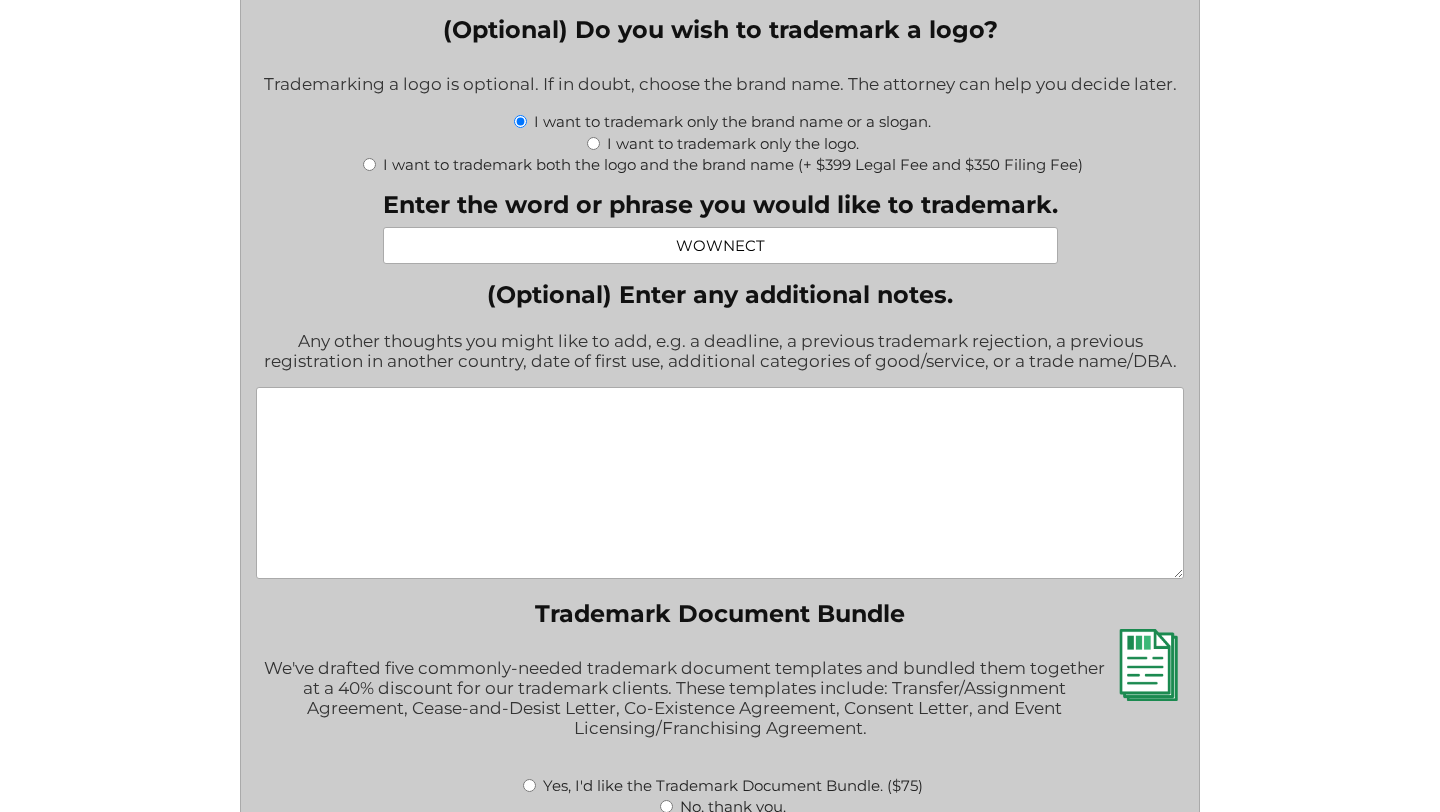 scroll, scrollTop: 2310, scrollLeft: 0, axis: vertical 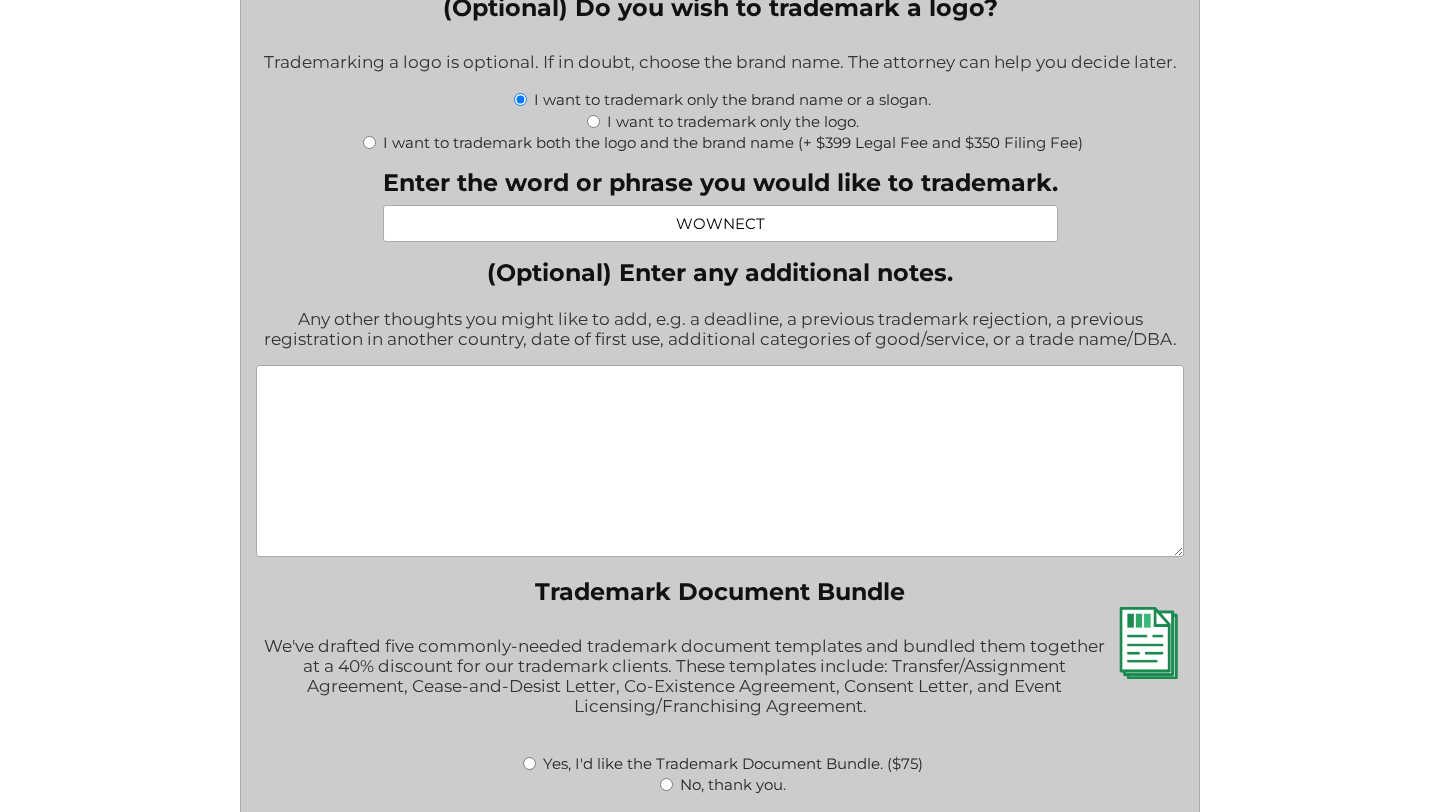 click on "(Optional) Enter any additional notes." at bounding box center (719, 461) 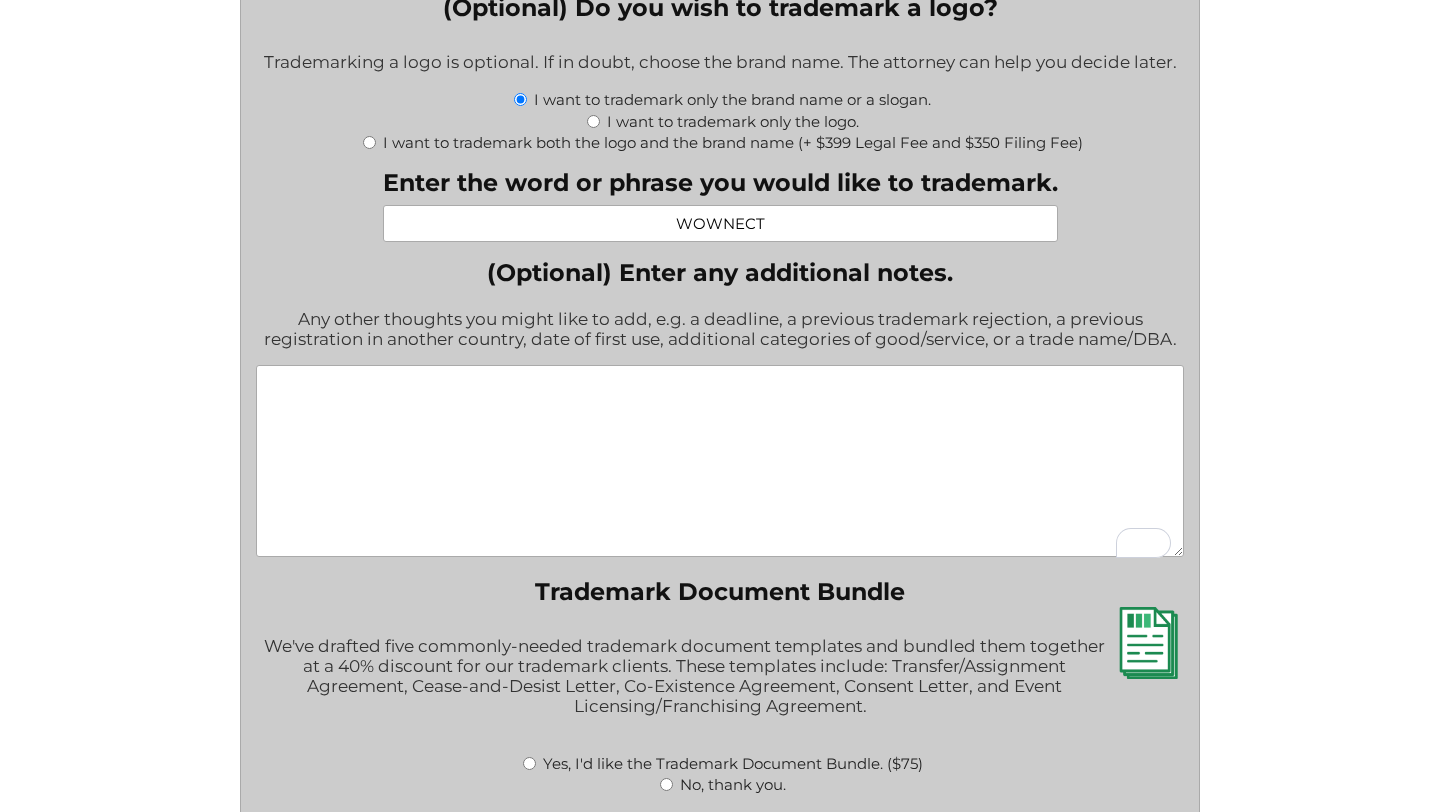 paste on "I’m inquiring about assistance with reapplying for my previous U.S. trademark, “WOWNECT”, which I owned under two past USPTO filings (Serial Nos. 90470248 and 98633279).
Both filings are currently listed as abandoned, and I’m looking to re-register the brand with expanded goods/services coverage (Classes 5,9,3,12)
We intend to sell PPE( personal protective equipment), Ultrasound gel, cosmetic gels, Perfumes, Vaginal Lubricants, Vehicle parts, and Electronic equipment on Amazon for now." 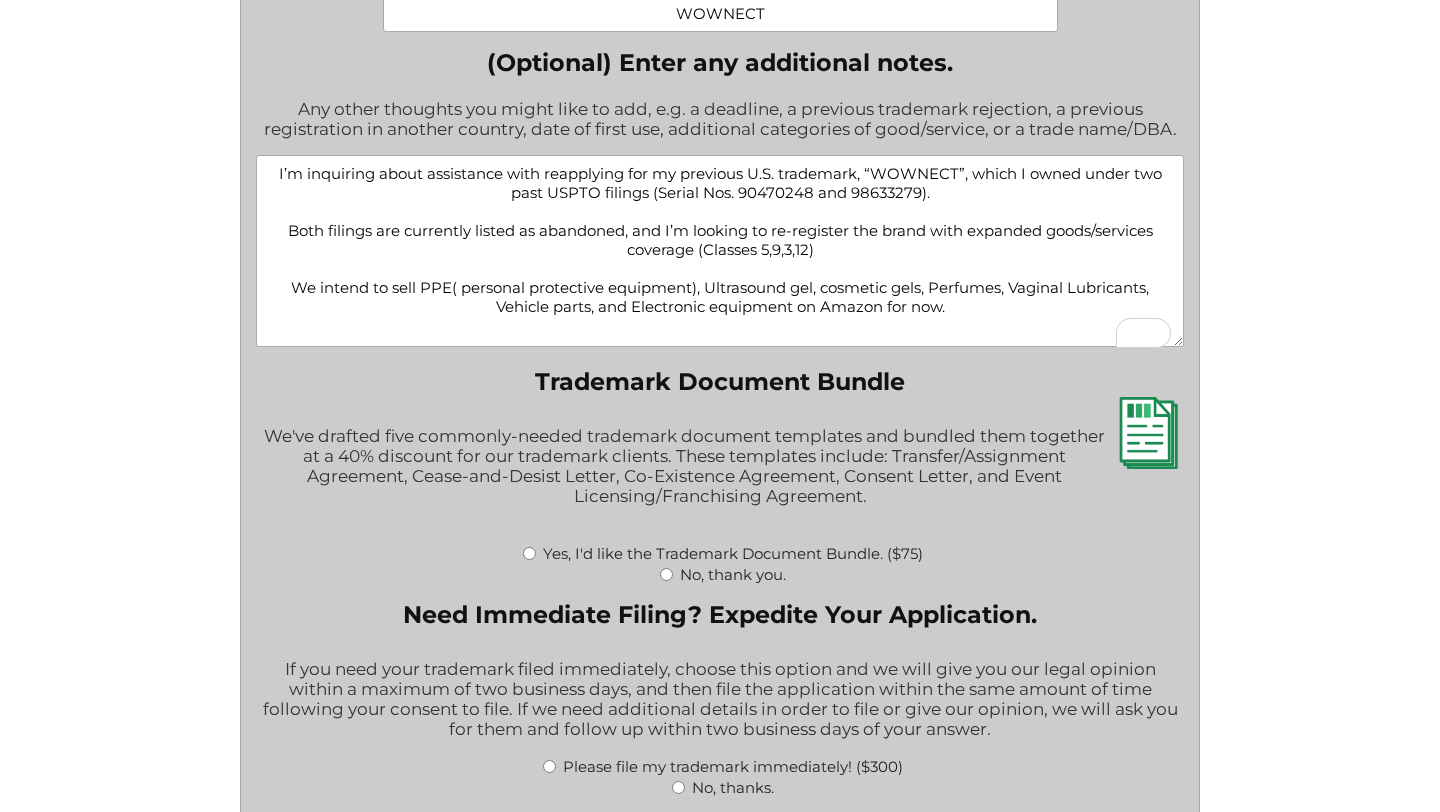 scroll, scrollTop: 2581, scrollLeft: 0, axis: vertical 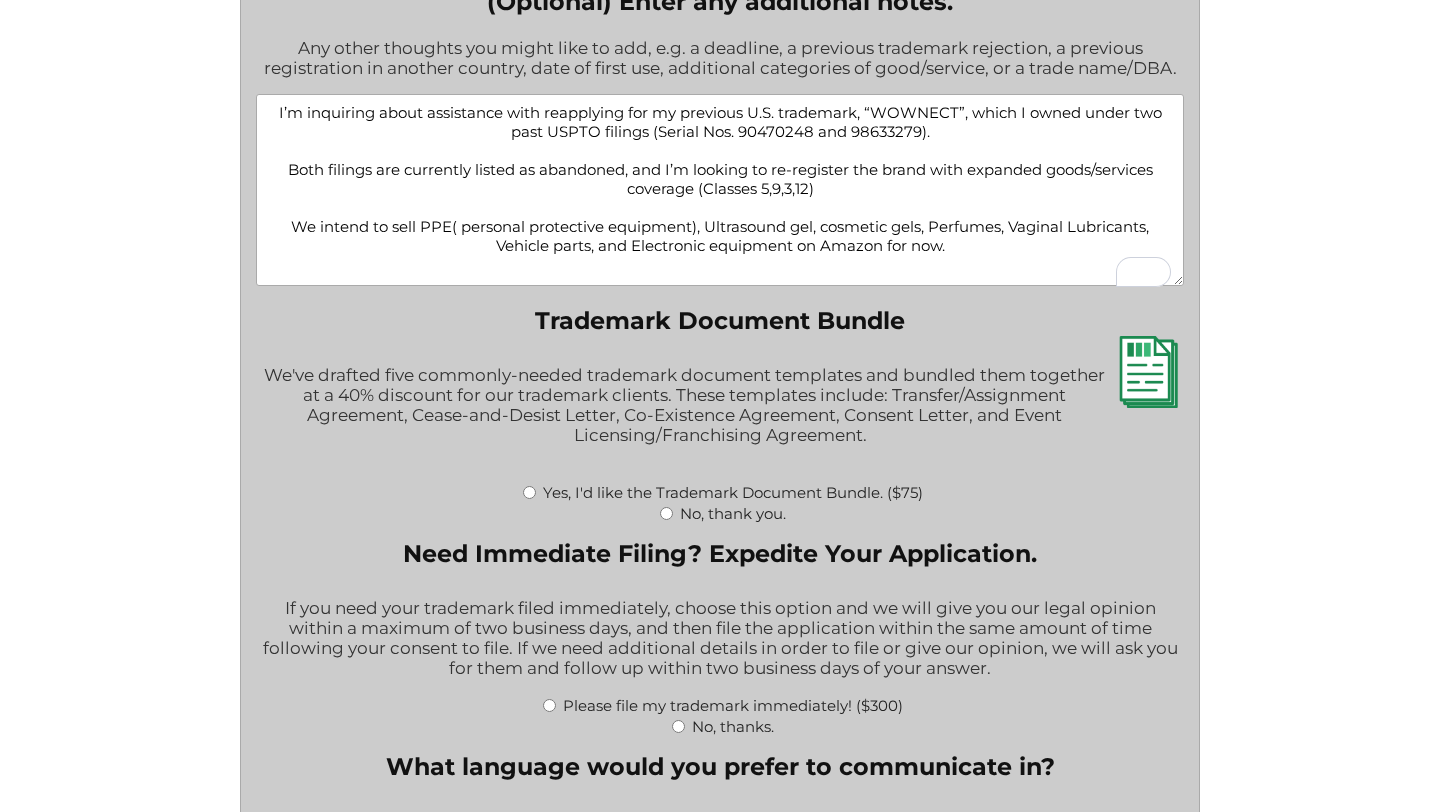 type on "I’m inquiring about assistance with reapplying for my previous U.S. trademark, “WOWNECT”, which I owned under two past USPTO filings (Serial Nos. 90470248 and 98633279).
Both filings are currently listed as abandoned, and I’m looking to re-register the brand with expanded goods/services coverage (Classes 5,9,3,12)
We intend to sell PPE( personal protective equipment), Ultrasound gel, cosmetic gels, Perfumes, Vaginal Lubricants, Vehicle parts, and Electronic equipment on Amazon for now." 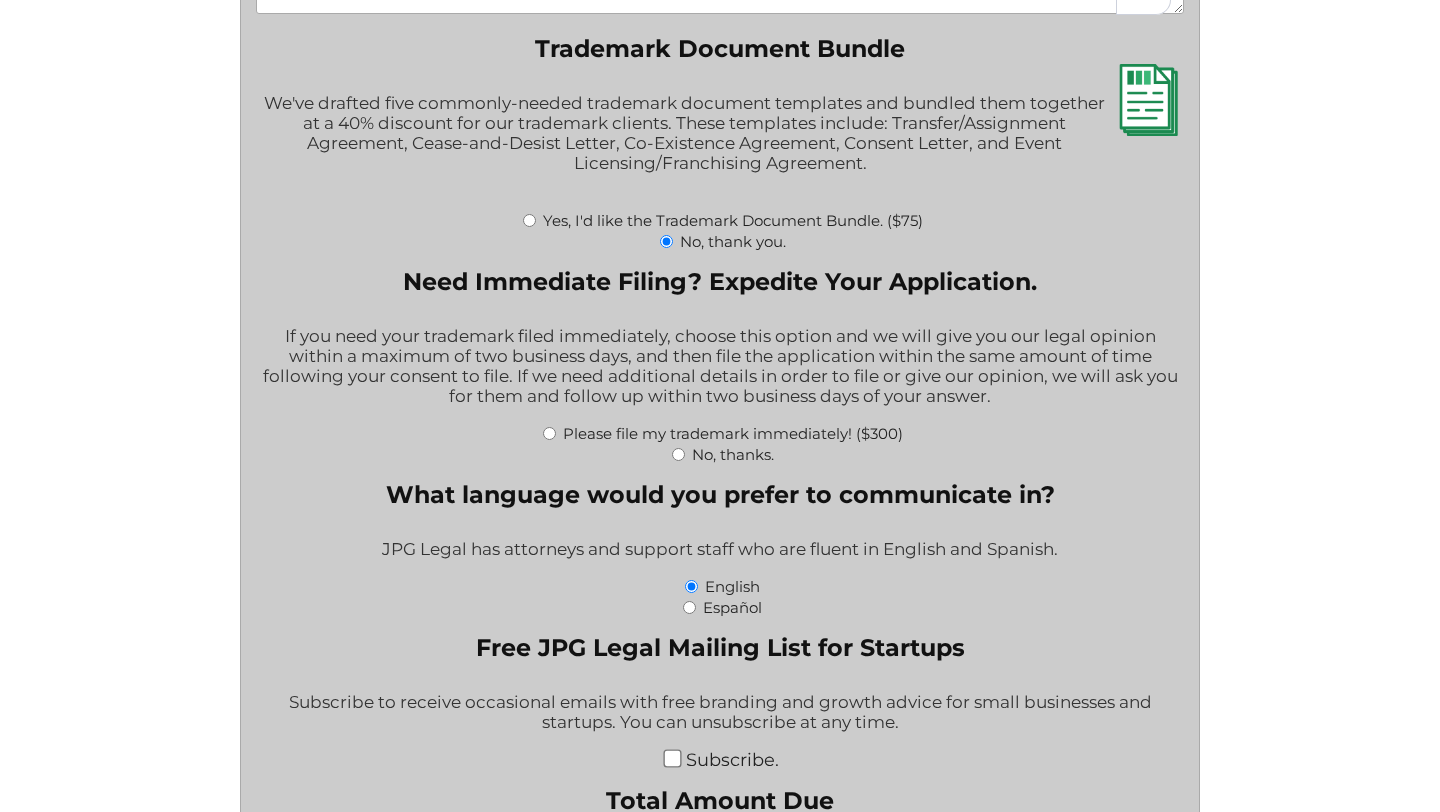 scroll, scrollTop: 2857, scrollLeft: 0, axis: vertical 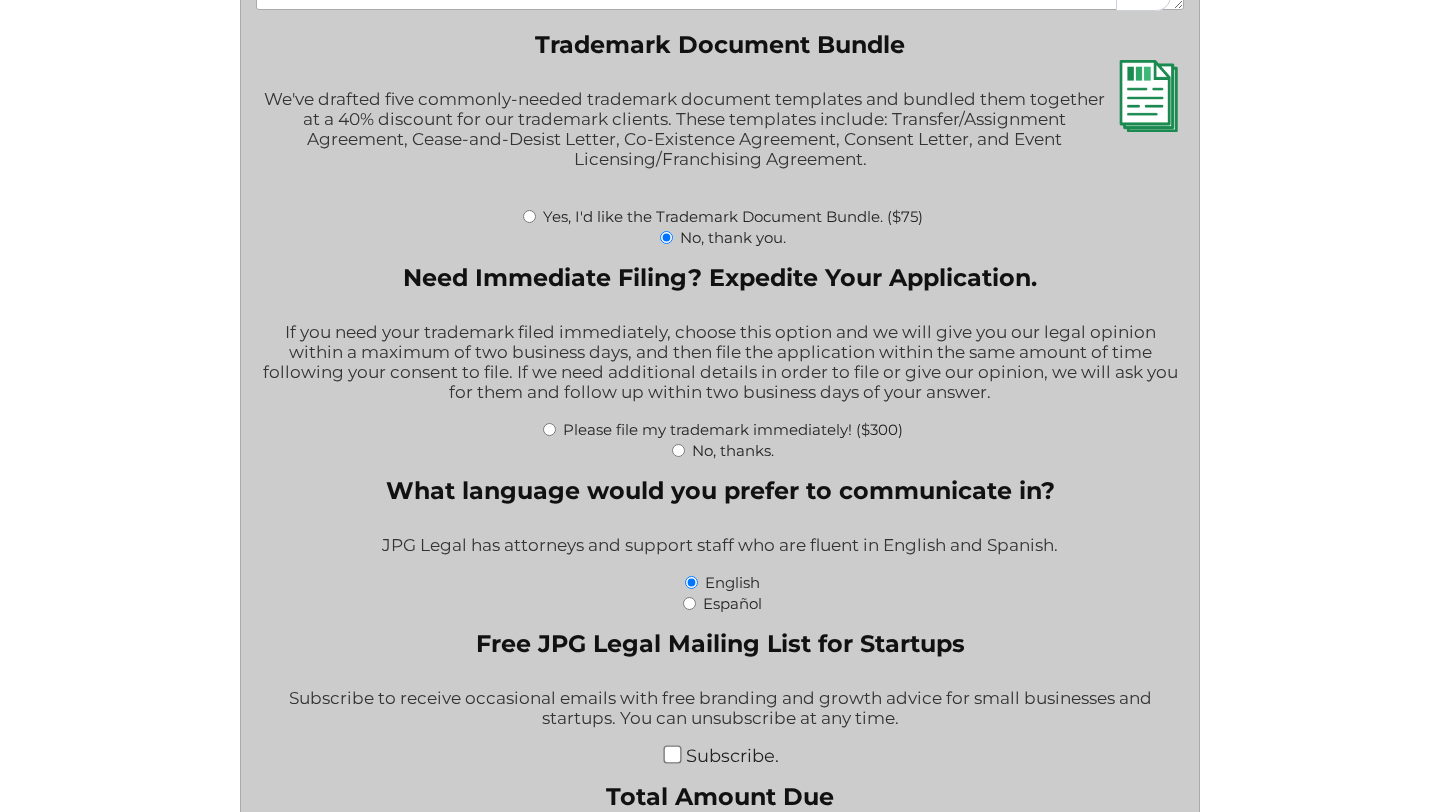 click on "No, thanks." at bounding box center (678, 450) 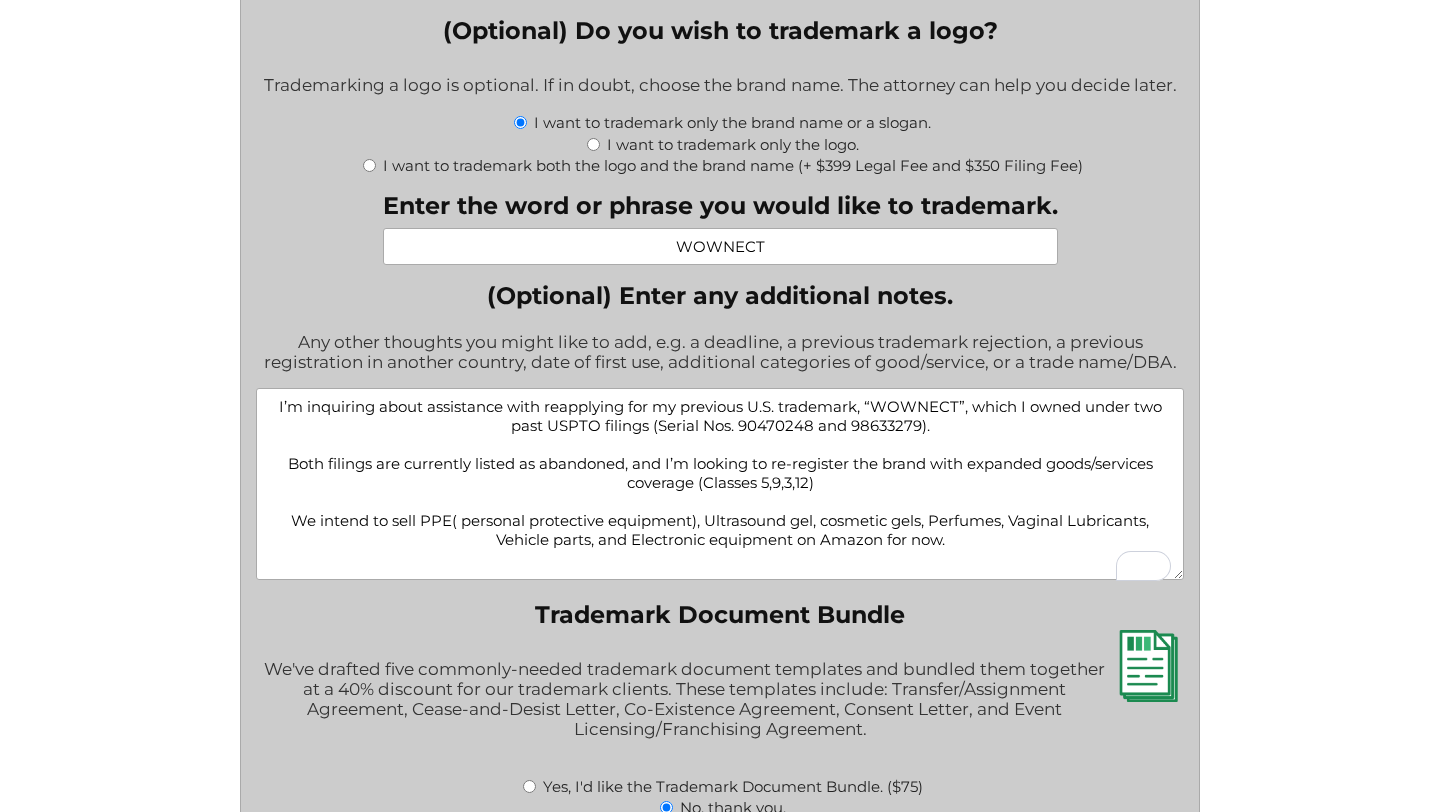 scroll, scrollTop: 2177, scrollLeft: 0, axis: vertical 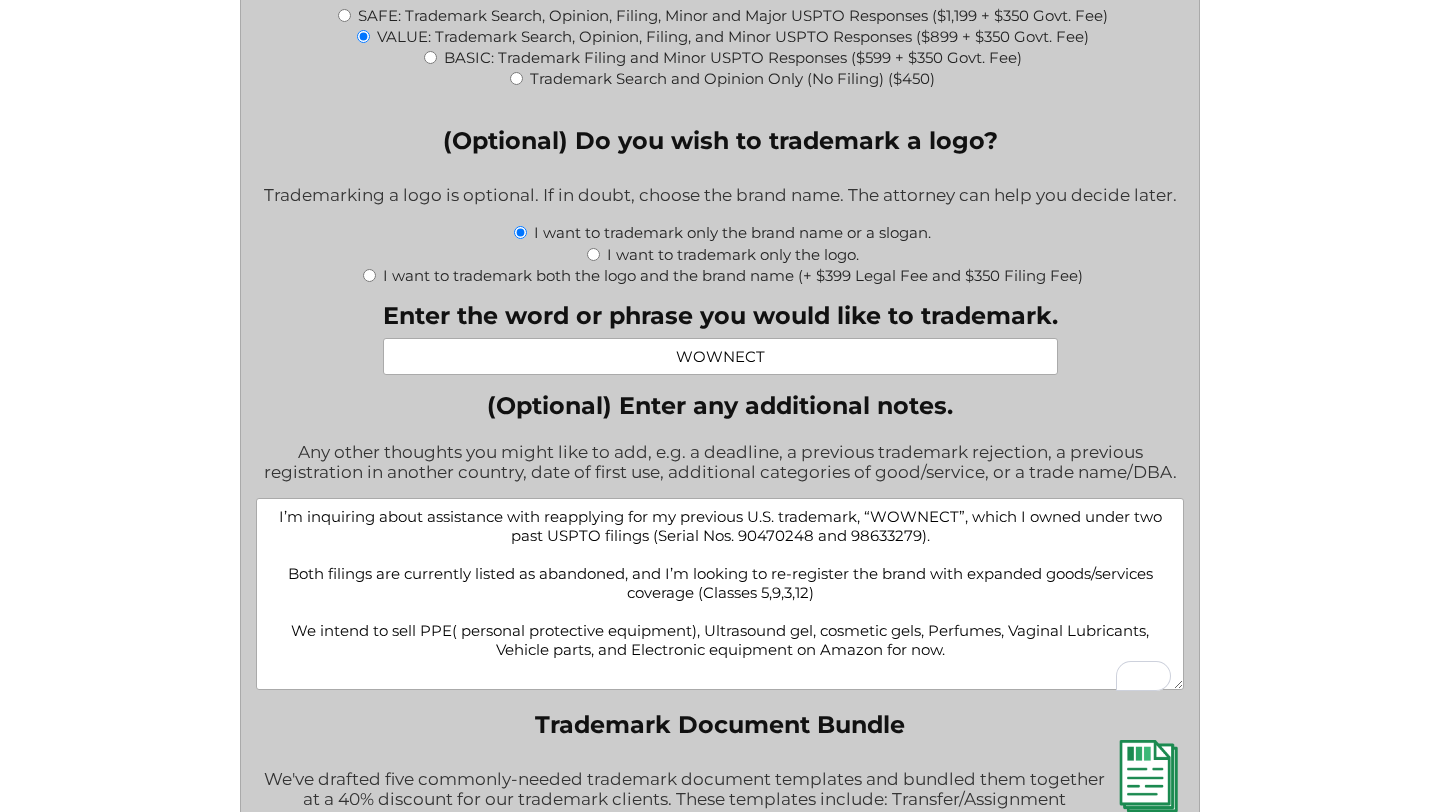 click on "I’m inquiring about assistance with reapplying for my previous U.S. trademark, “WOWNECT”, which I owned under two past USPTO filings (Serial Nos. 90470248 and 98633279).
Both filings are currently listed as abandoned, and I’m looking to re-register the brand with expanded goods/services coverage (Classes 5,9,3,12)
We intend to sell PPE( personal protective equipment), Ultrasound gel, cosmetic gels, Perfumes, Vaginal Lubricants, Vehicle parts, and Electronic equipment on Amazon for now." at bounding box center [719, 594] 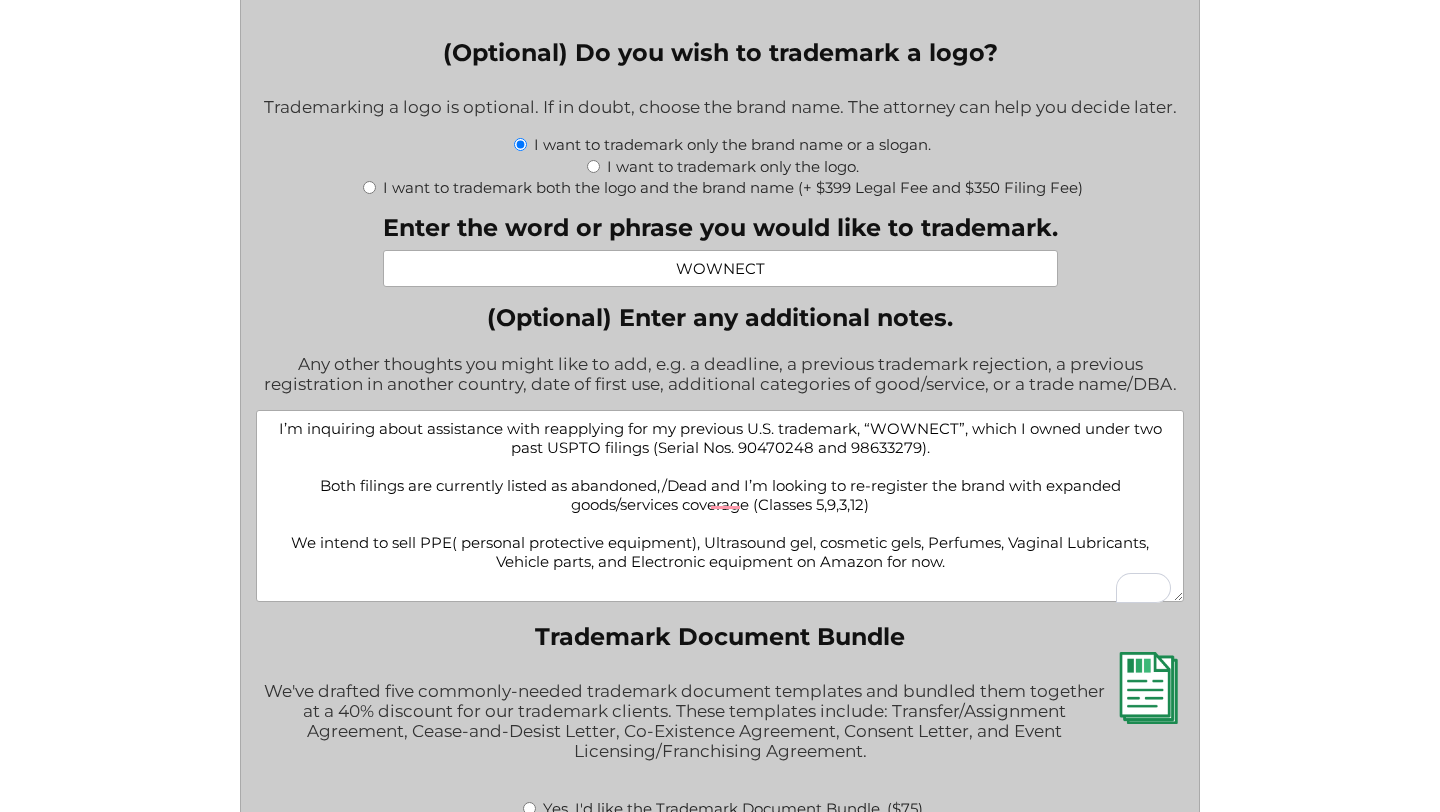 scroll, scrollTop: 2266, scrollLeft: 0, axis: vertical 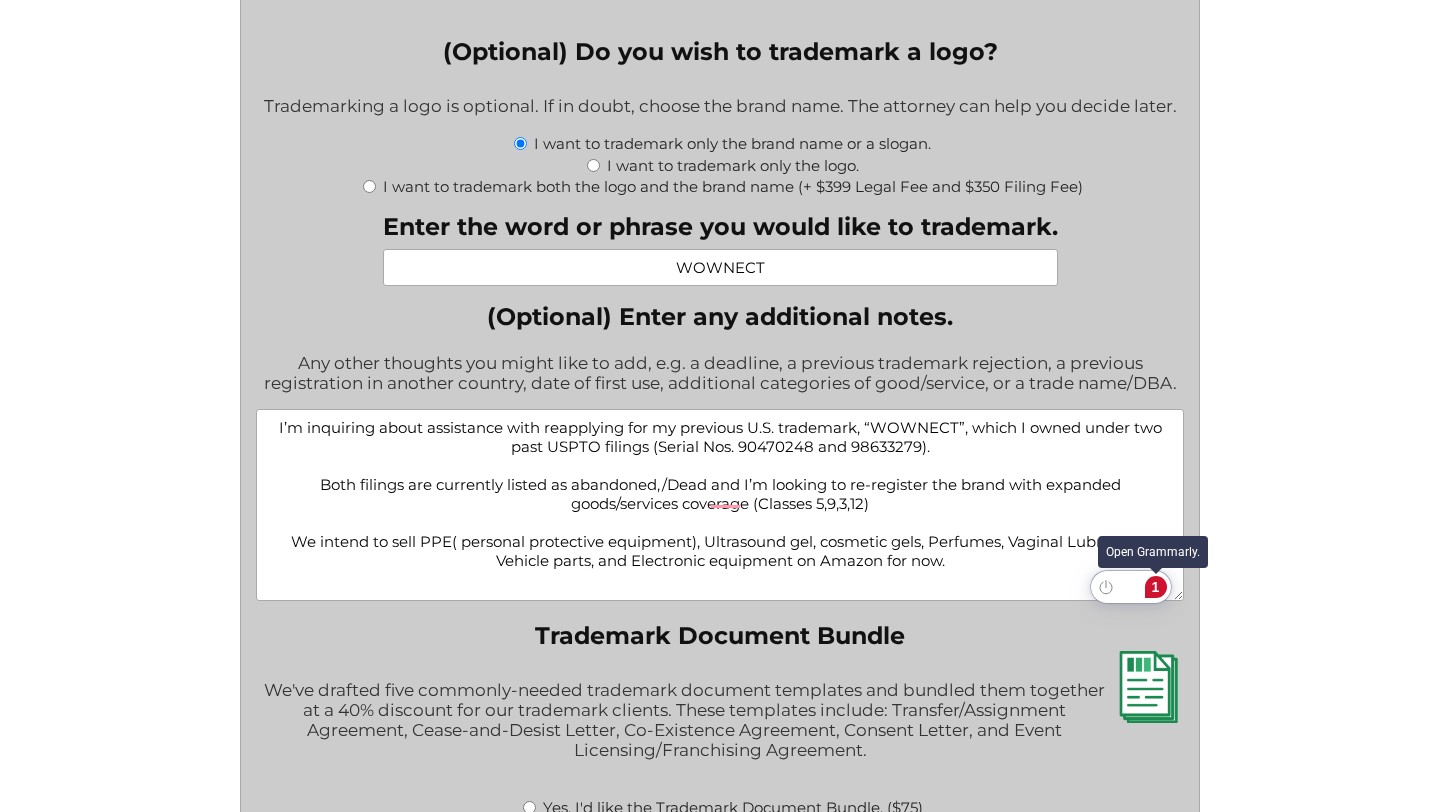 click on "1" 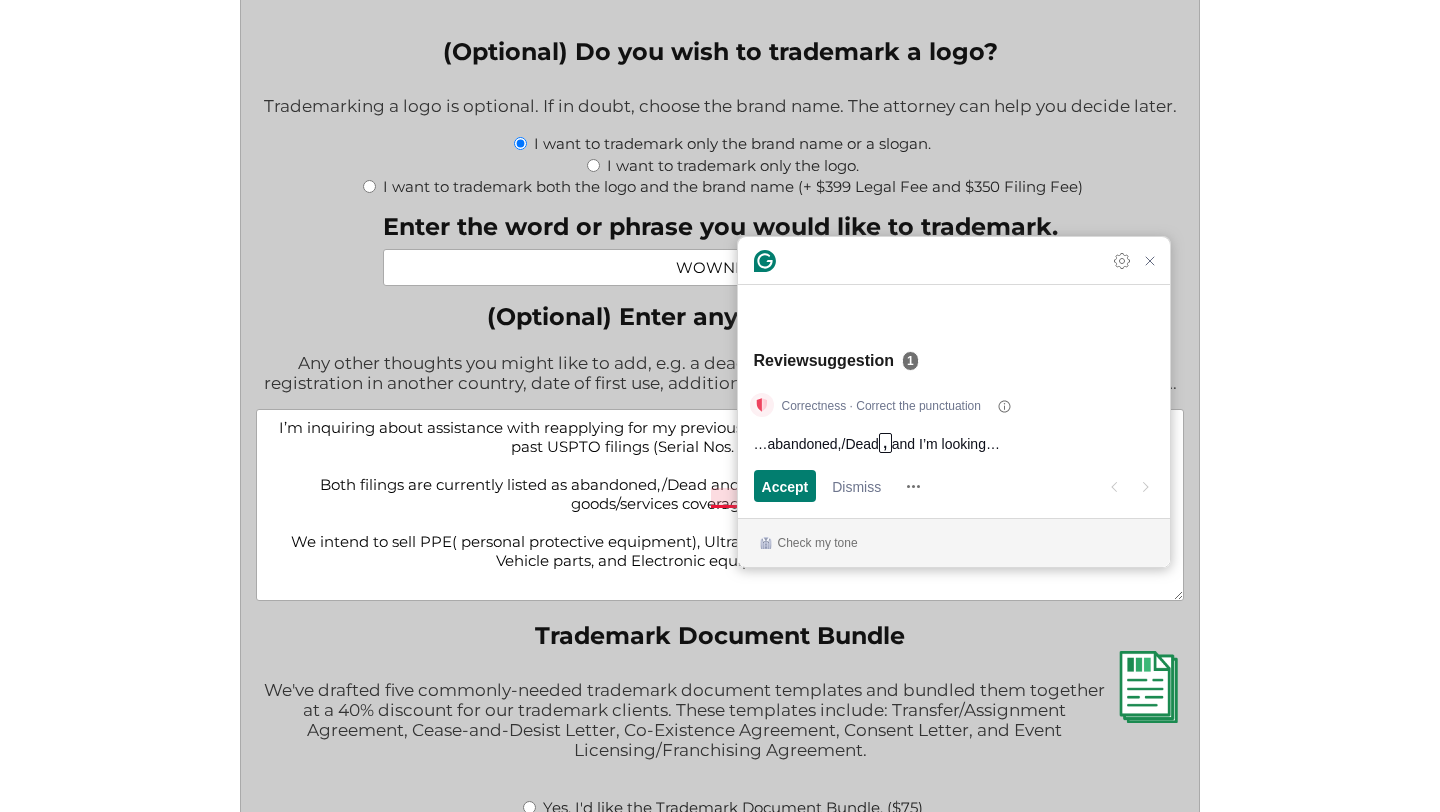 click on "and I’m looking…" at bounding box center [946, 443] 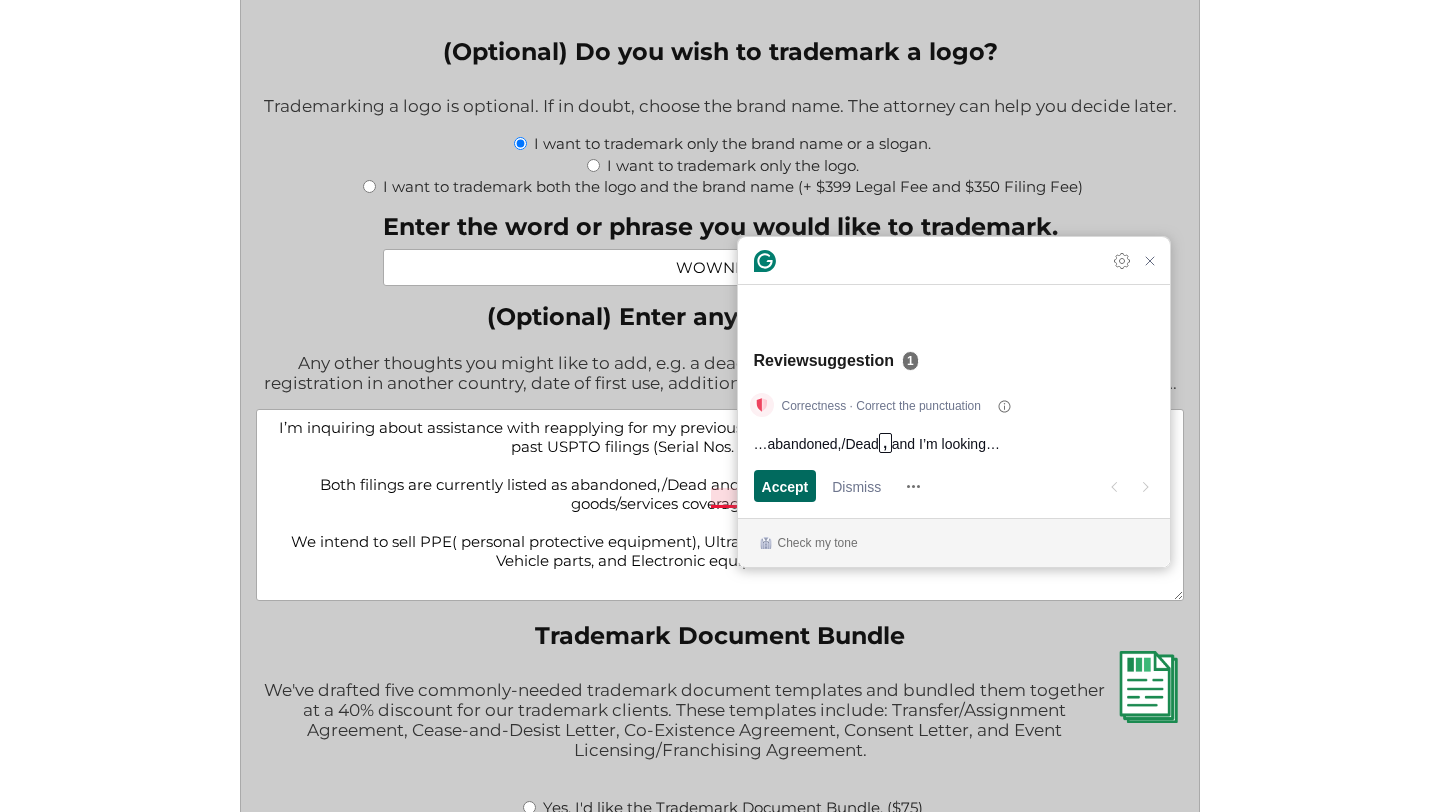 click on "Accept" at bounding box center (785, 486) 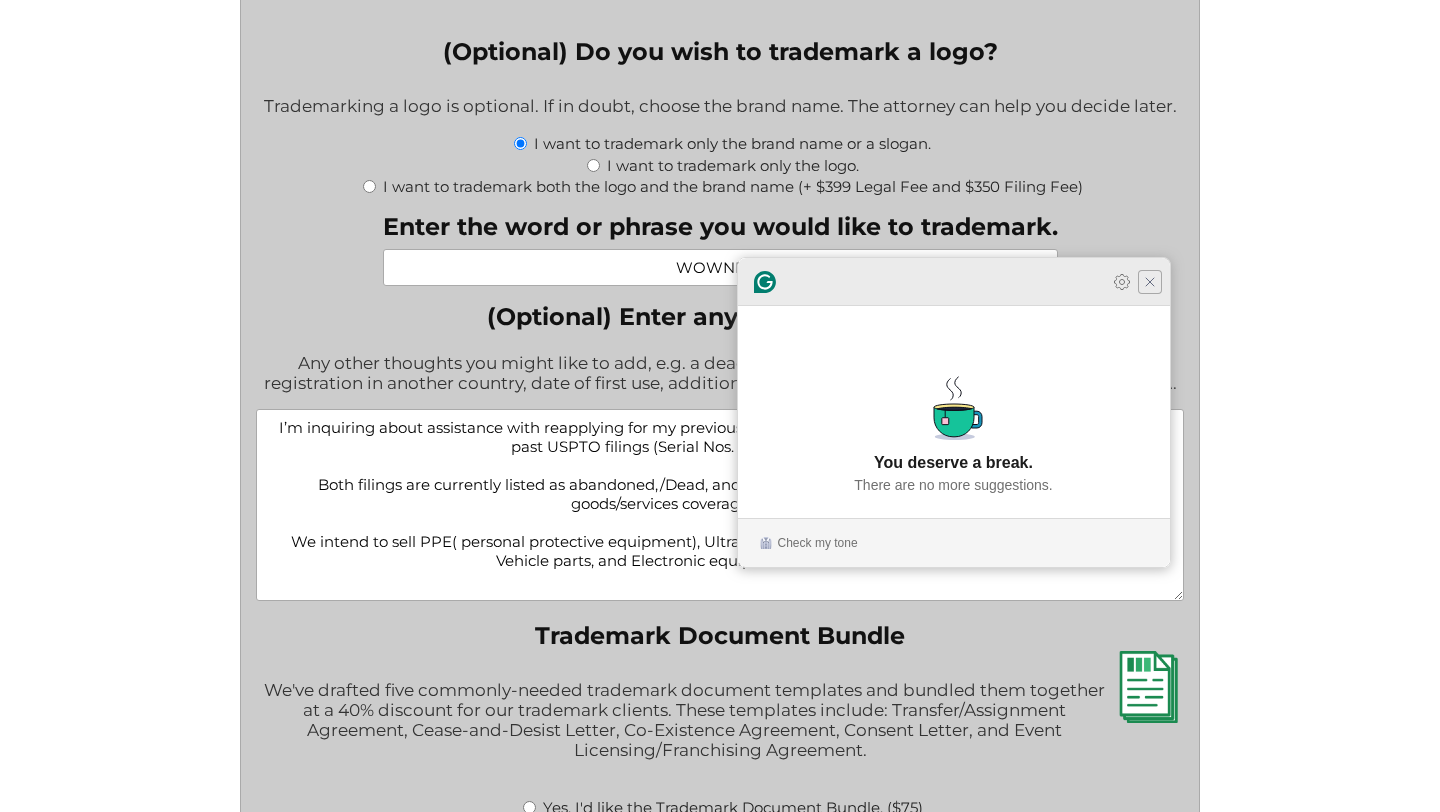 type on "I’m inquiring about assistance with reapplying for my previous U.S. trademark, “WOWNECT”, which I owned under two past USPTO filings (Serial Nos. 90470248 and 98633279).
Both filings are currently listed as abandoned,/Dead, and I’m looking to re-register the brand with expanded goods/services coverage (Classes 5,9,3,12)
We intend to sell PPE( personal protective equipment), Ultrasound gel, cosmetic gels, Perfumes, Vaginal Lubricants, Vehicle parts, and Electronic equipment on Amazon for now." 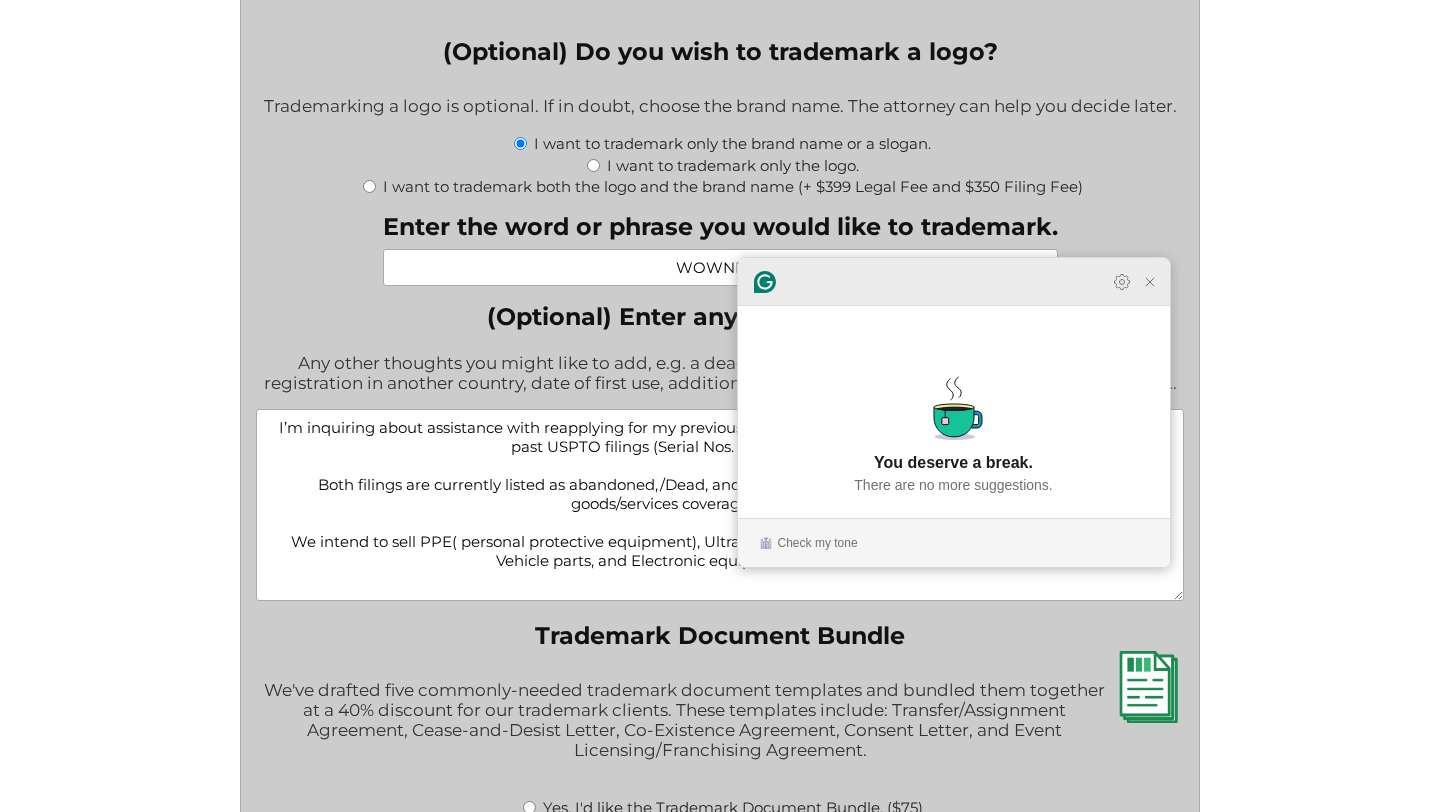 click 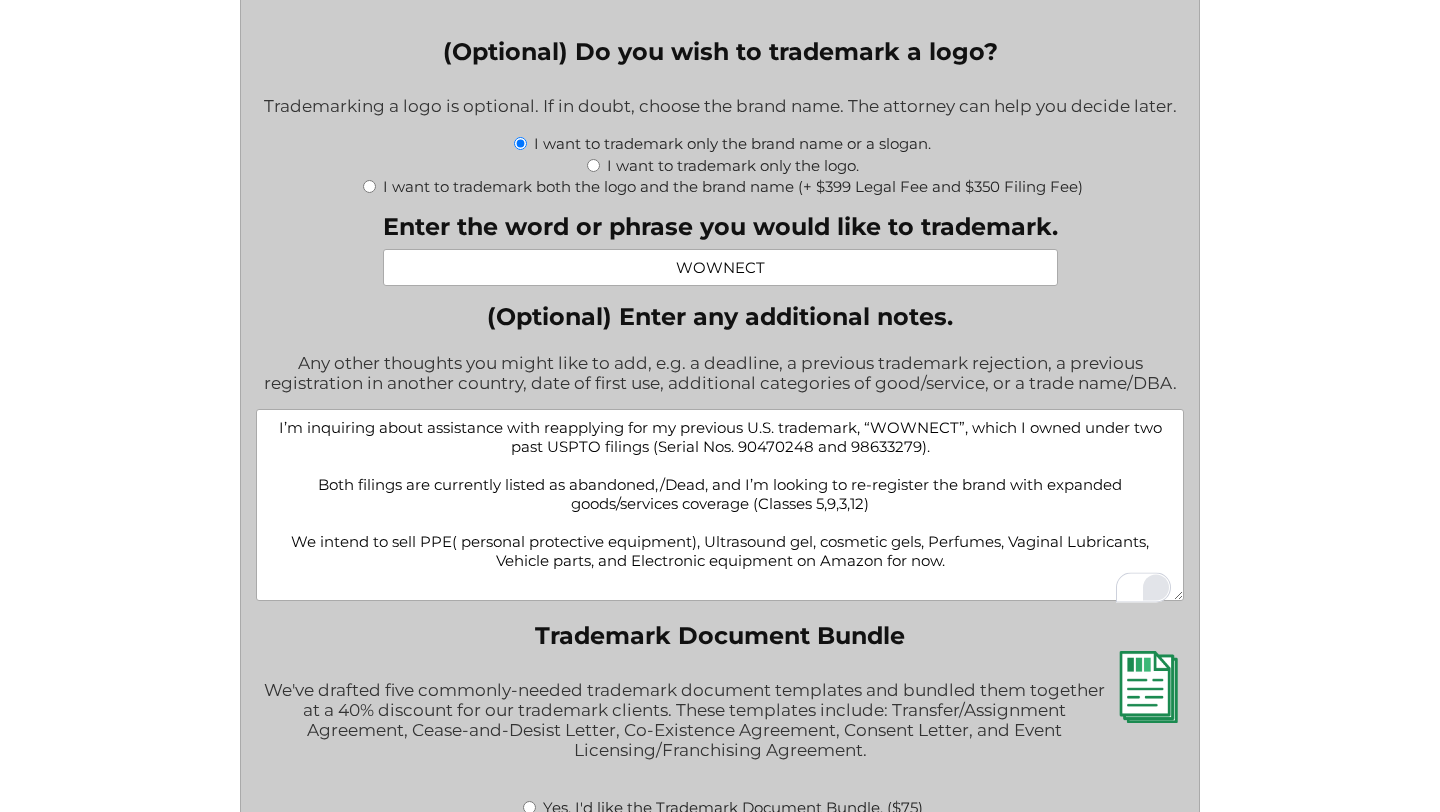 click on "File a Trademark Application
Fill out this form to get the process started on your trademark application. If you’re not sure how to answer a question, you may leave it blank.
Have more questions? Check out  our FAQ  or contact us at [PHONE] or  [EMAIL] .
" * " indicates required fields
What goods or services do you want the trademark for? Try to be specific if you can. "Tents and sleeping bags" is better than "outdoors equipment." Is your product or service available to U.S. customers yet? If your product or service is not available to the U.S. yet, please put "No." Pre-sale products and Kickstarter campaigns should put "No." If the product is available, but not in association with your proposed trademark, you should put "No."
Yes.
No.
I'm not sure." at bounding box center (720, -73) 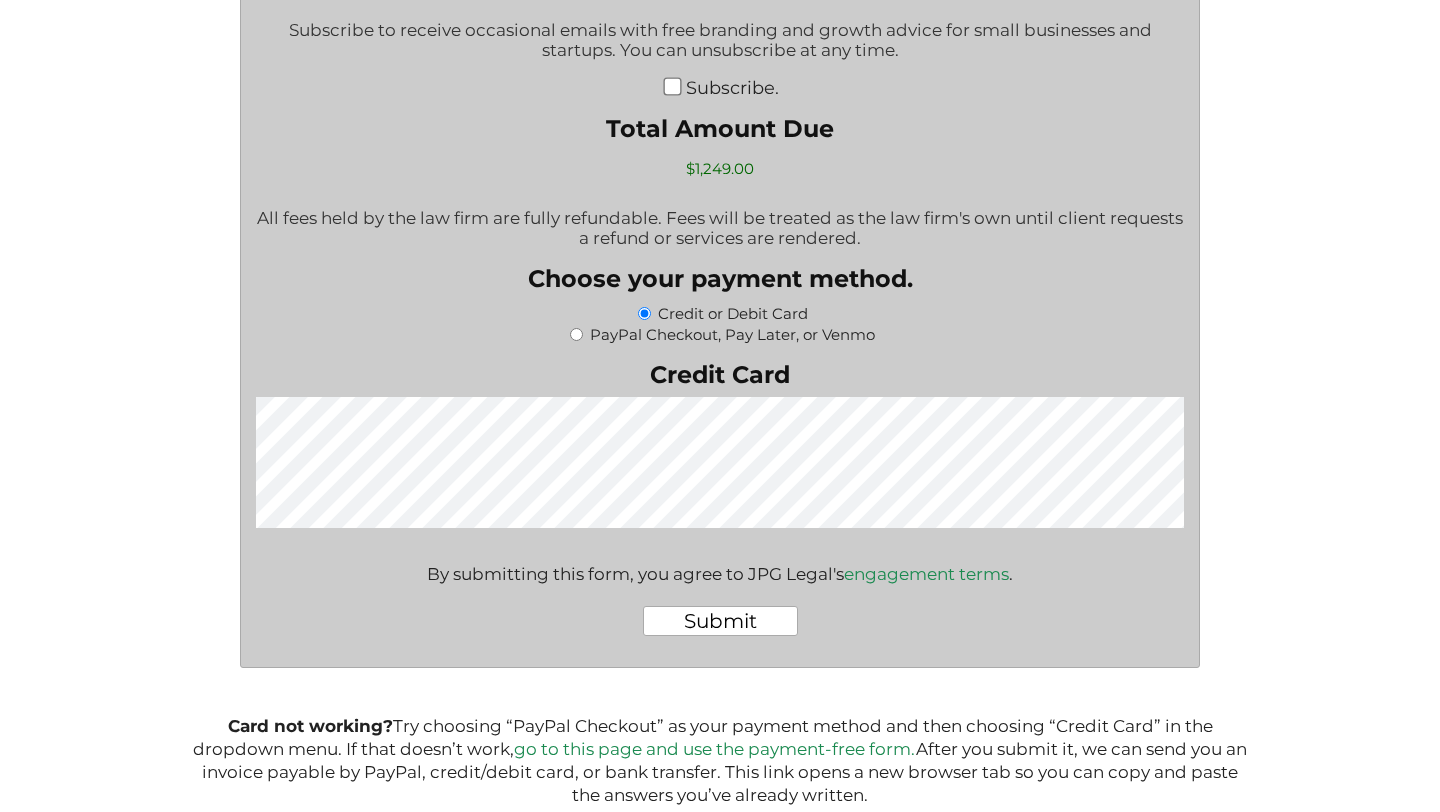 scroll, scrollTop: 3531, scrollLeft: 0, axis: vertical 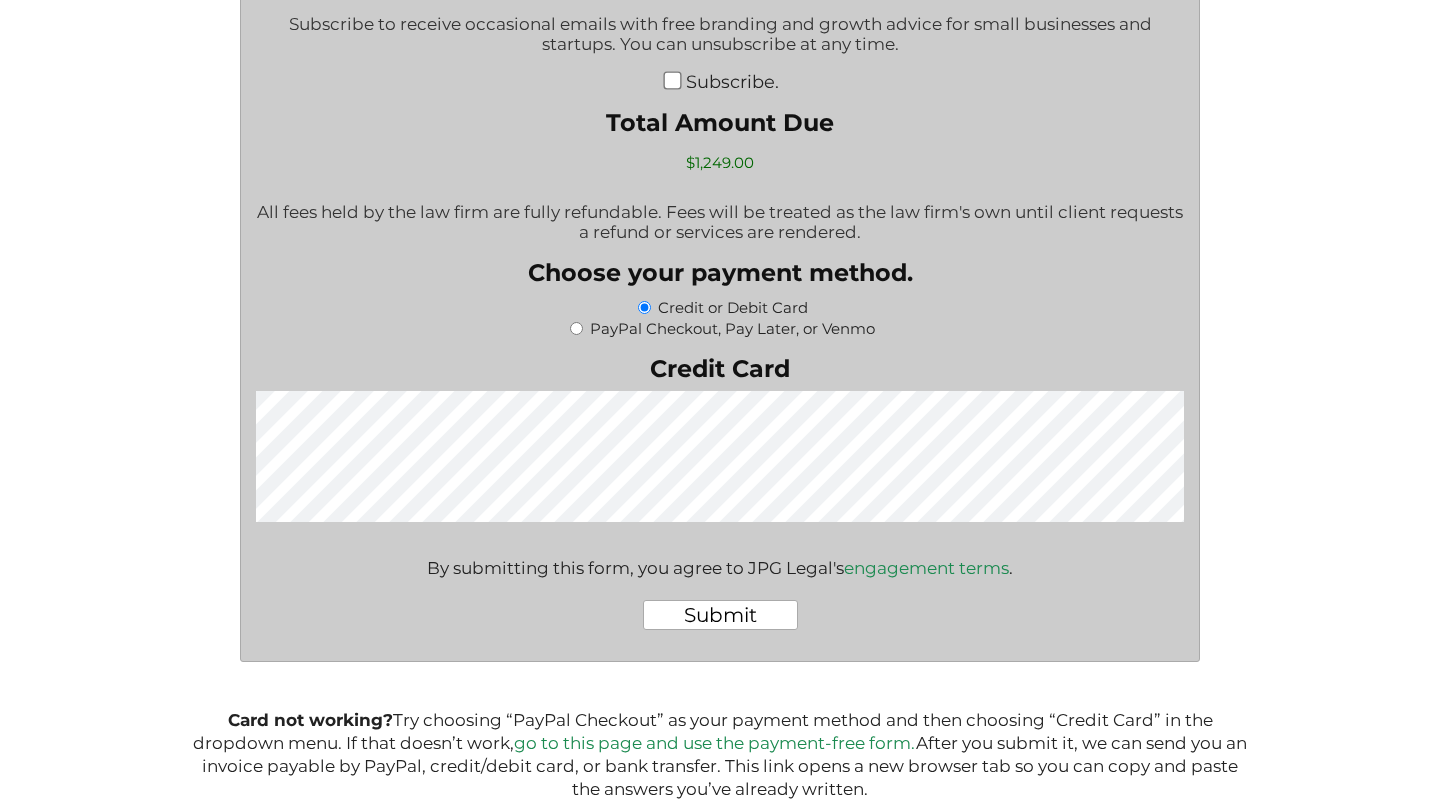 click on "Submit" at bounding box center [719, 615] 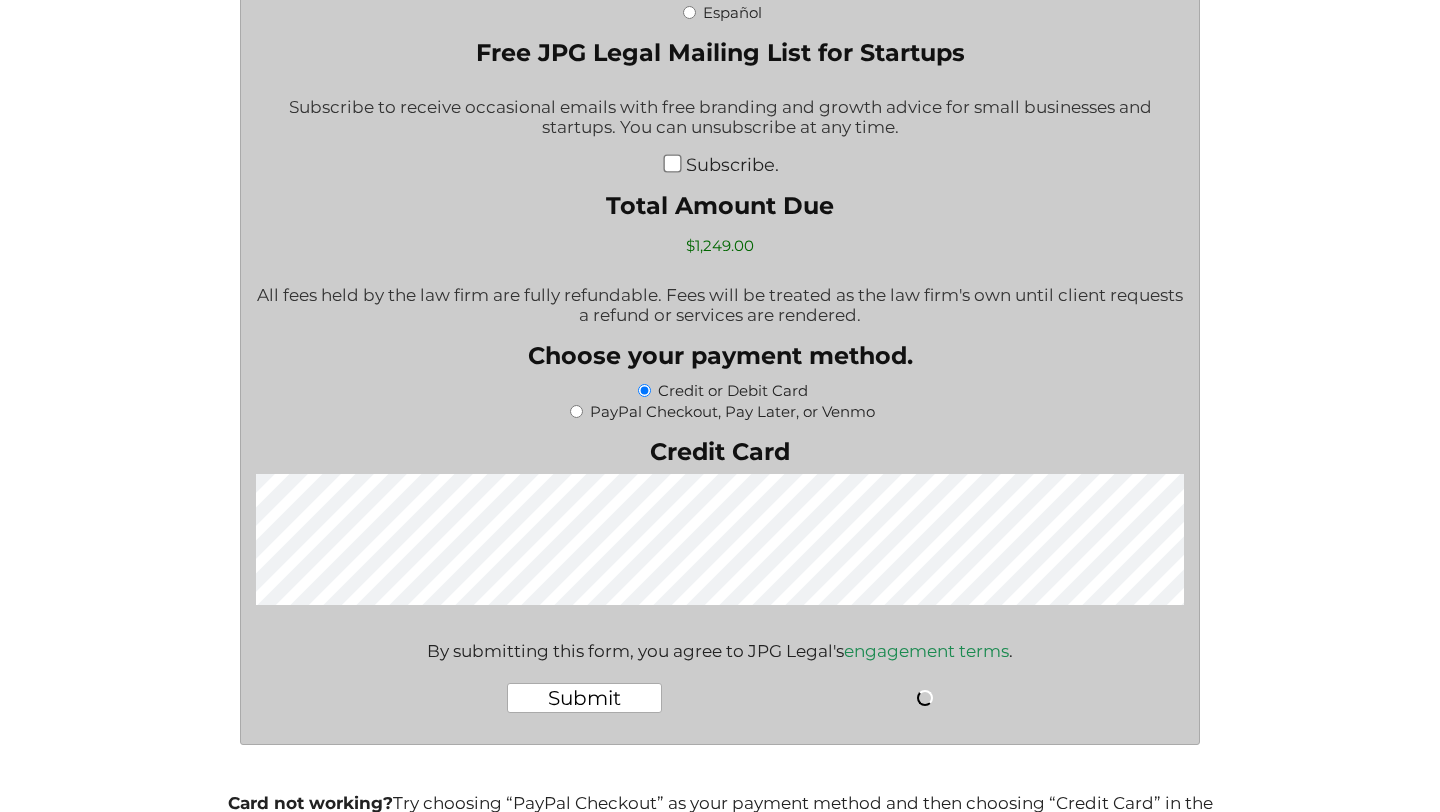 scroll, scrollTop: 3297, scrollLeft: 0, axis: vertical 